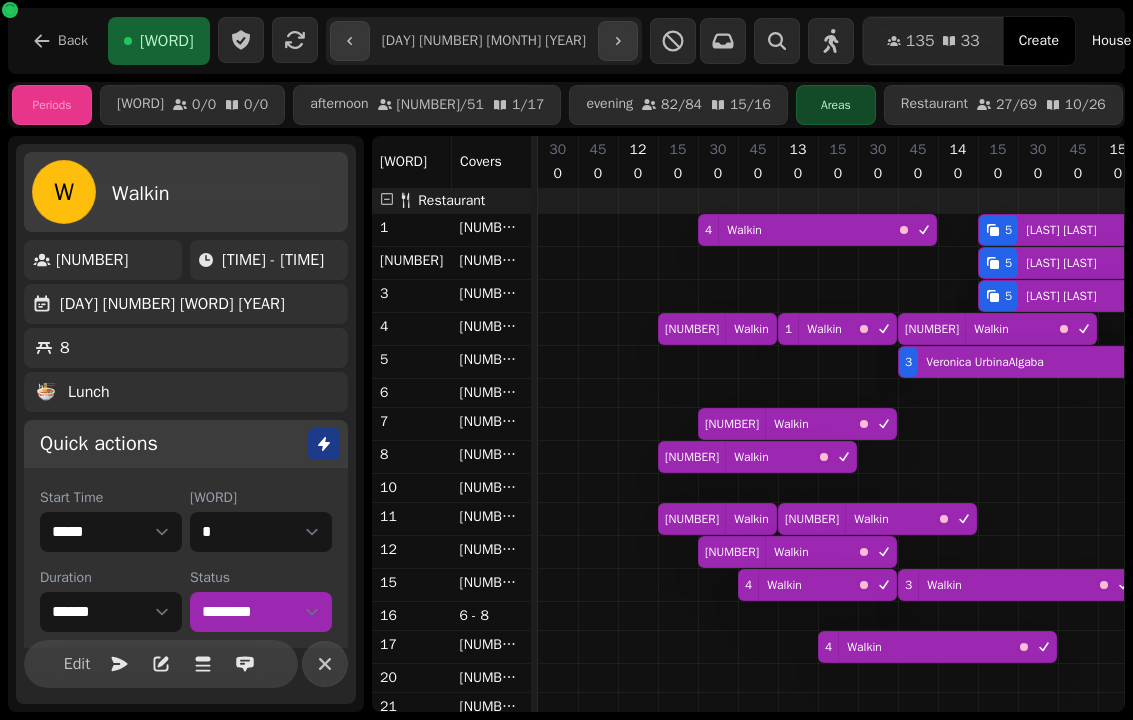 select on "**********" 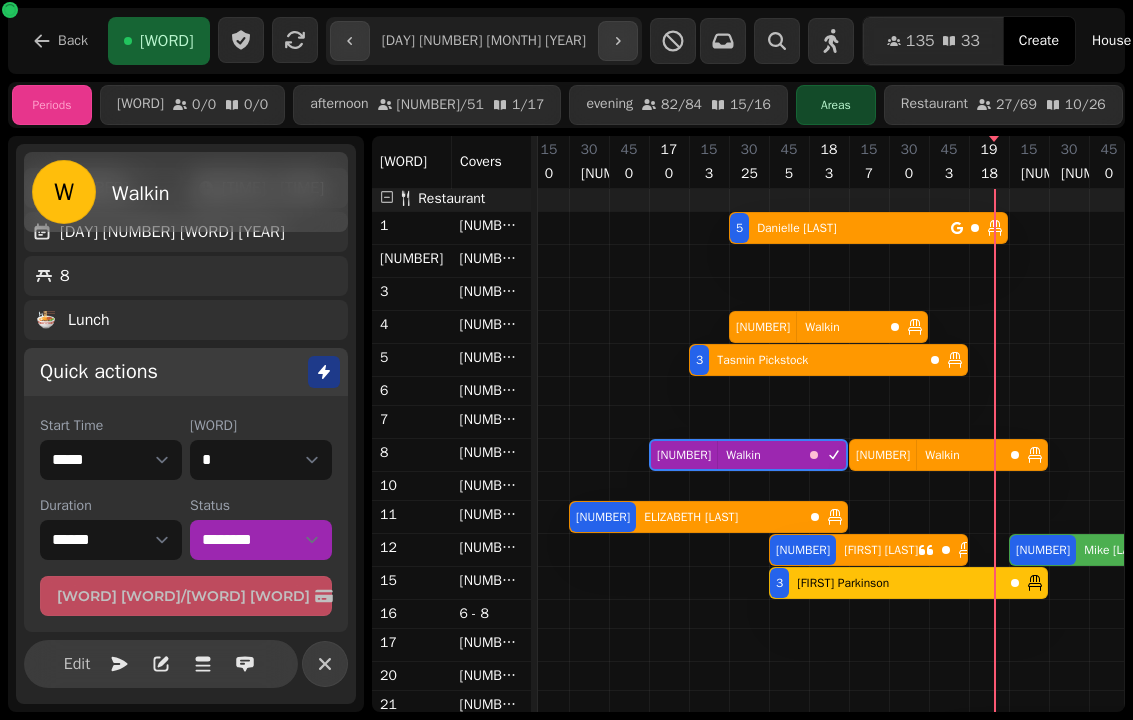 click on "[FIRST] [LAST]" at bounding box center (796, 228) 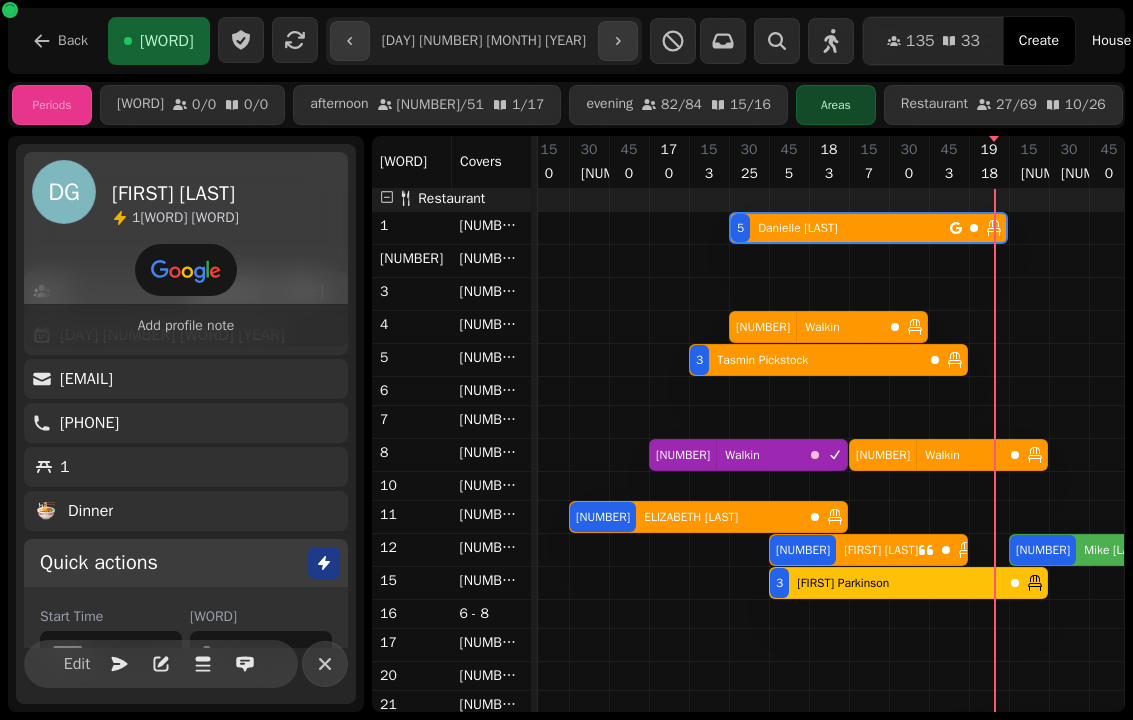 select on "**********" 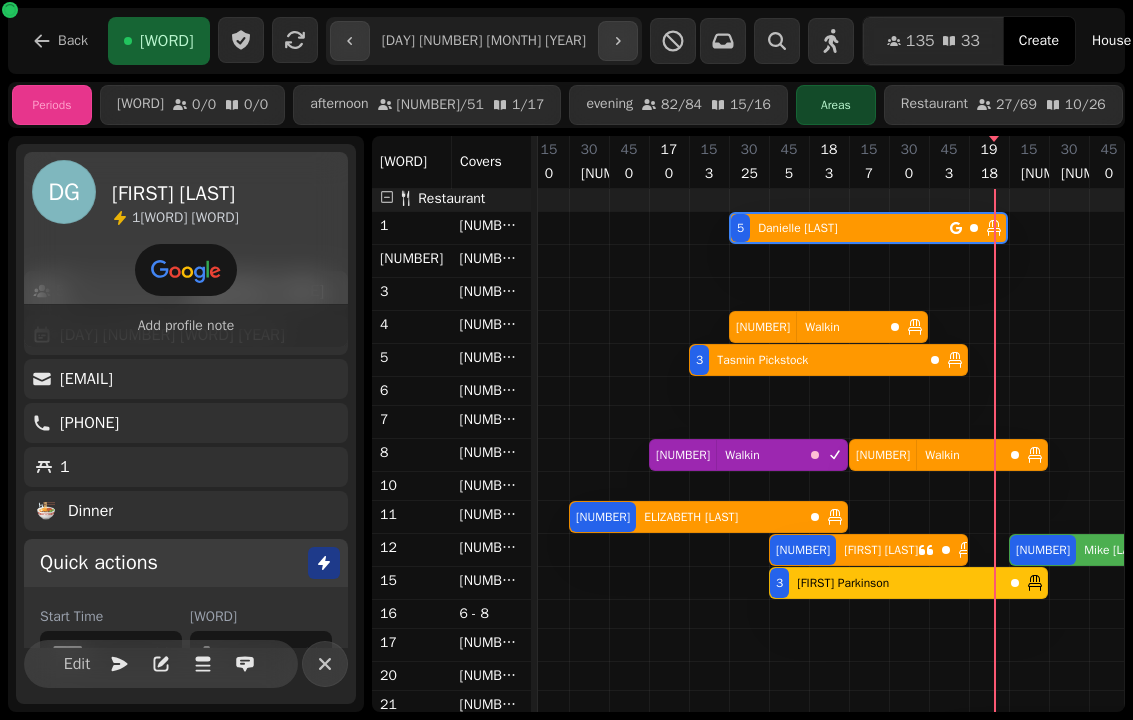 select on "*" 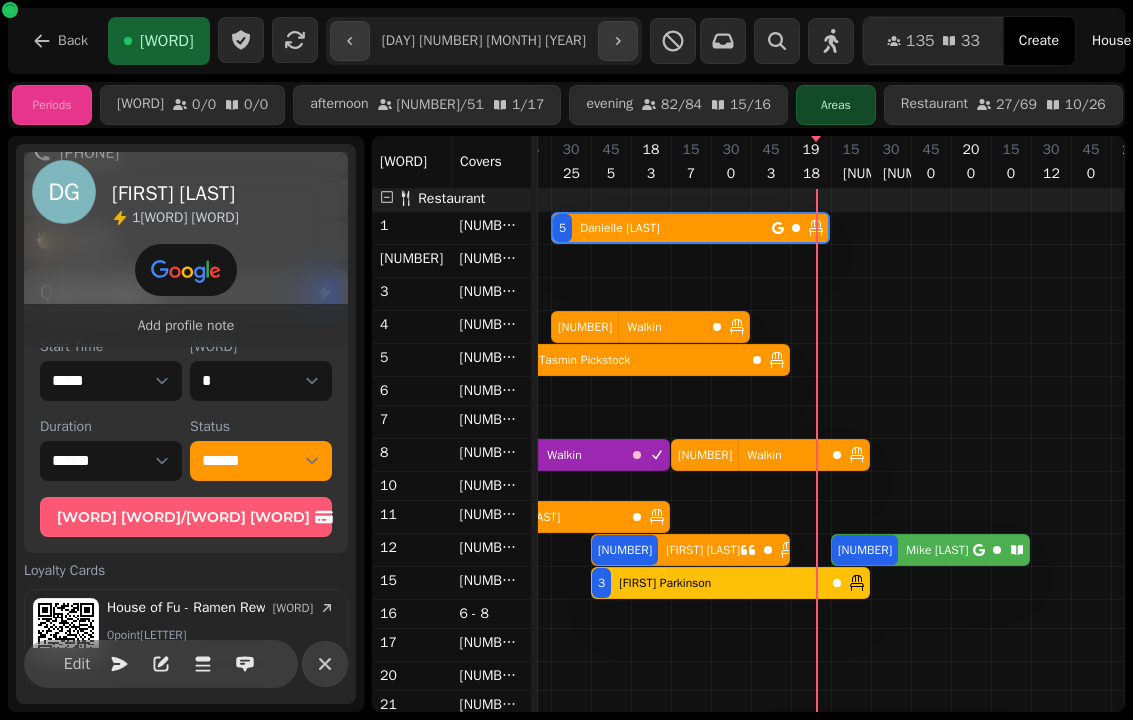 scroll, scrollTop: 361, scrollLeft: 0, axis: vertical 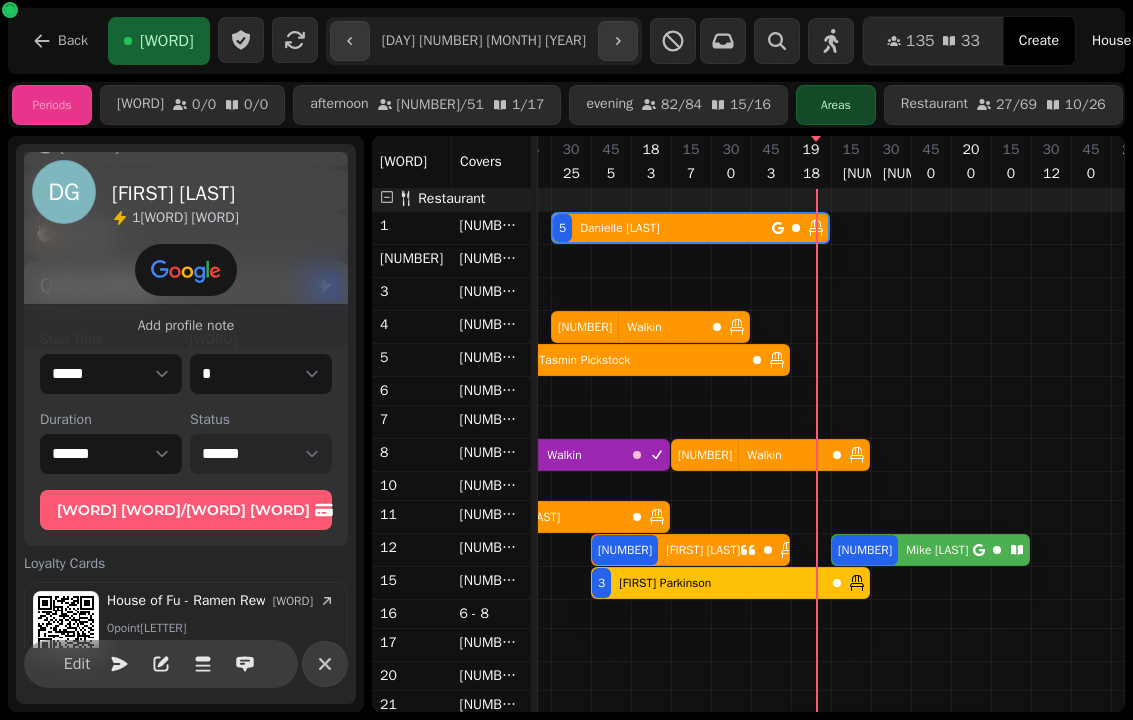 click on "**********" at bounding box center (261, 454) 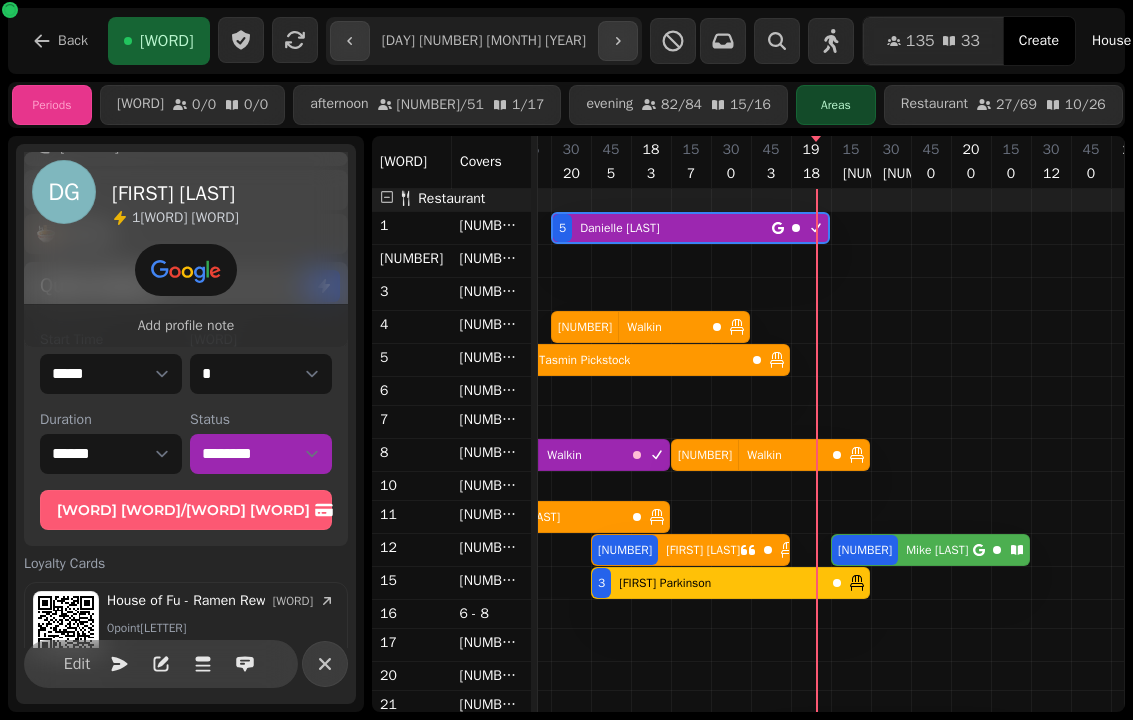 click on "[NUMBER] [WORD]" at bounding box center [628, 327] 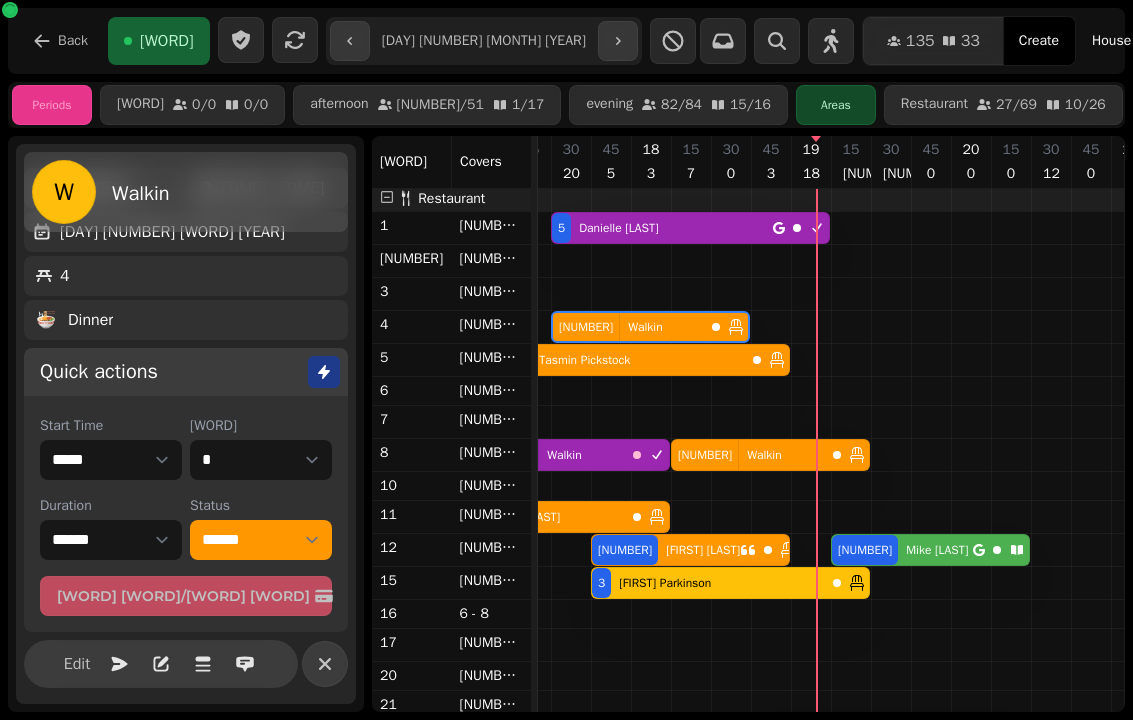 select on "*" 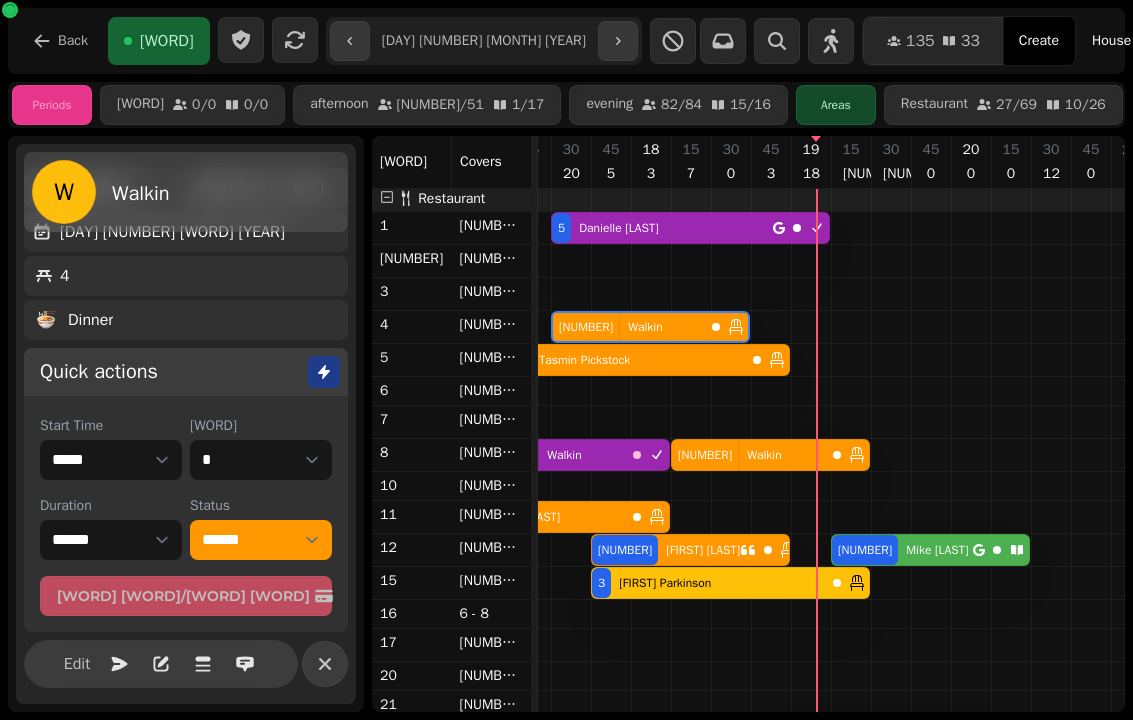 select on "****" 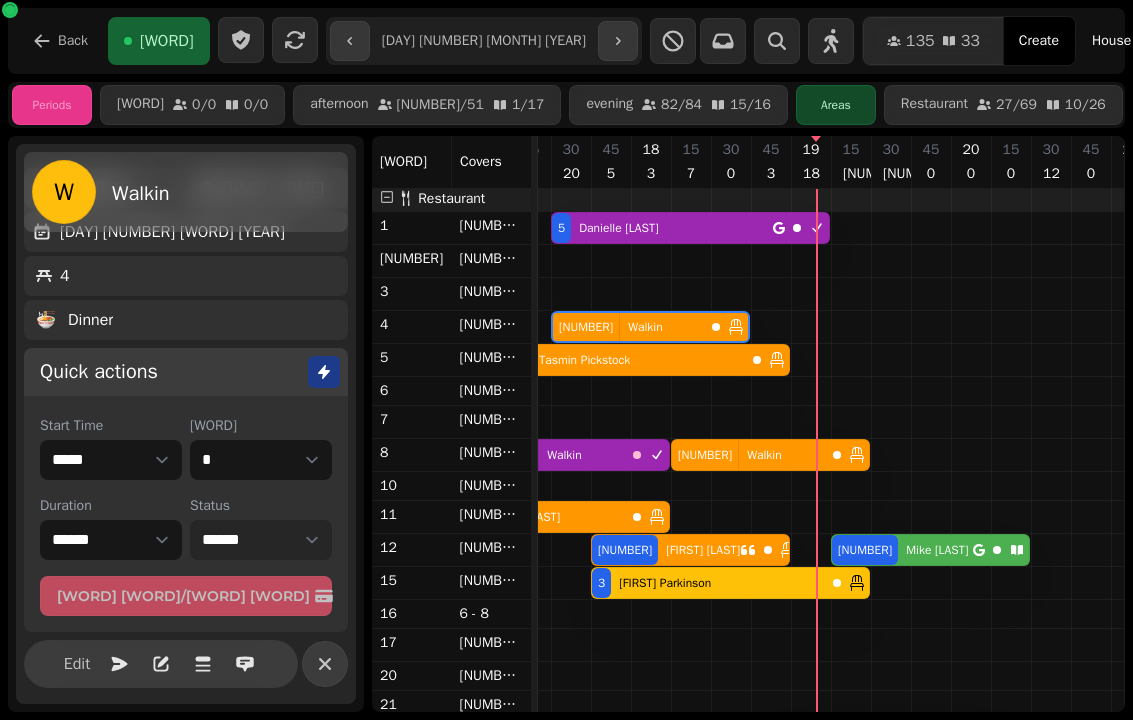 click on "**********" at bounding box center [261, 540] 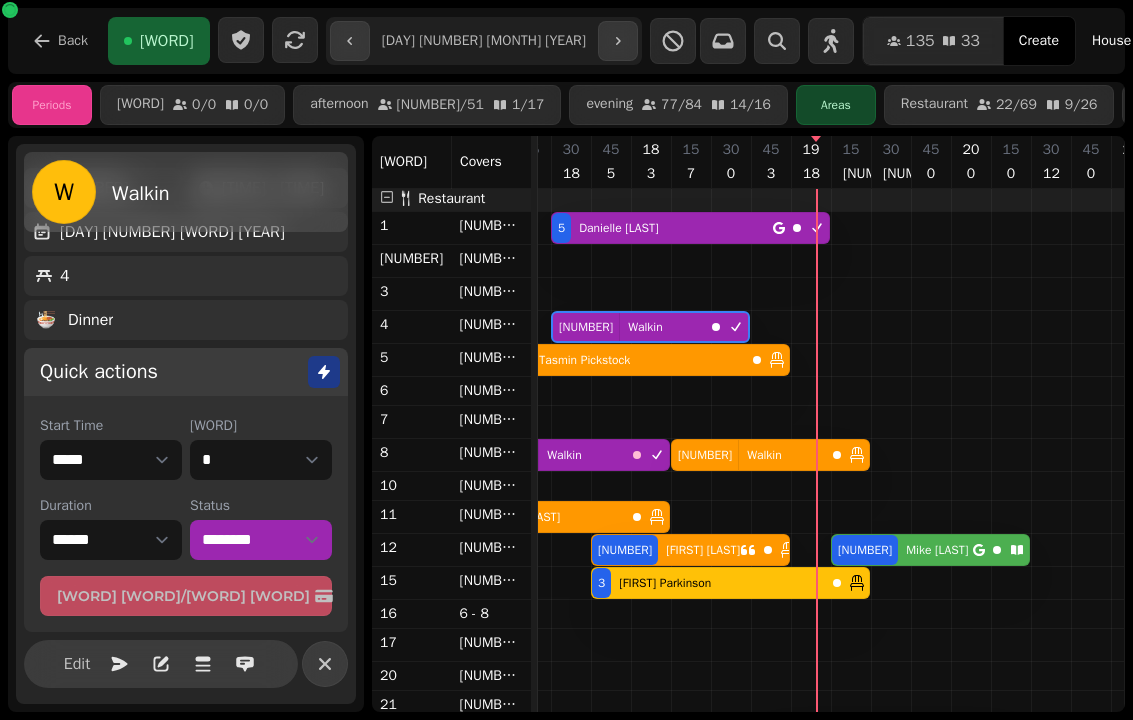 click on "[FIRST] [LAST]" at bounding box center (580, 360) 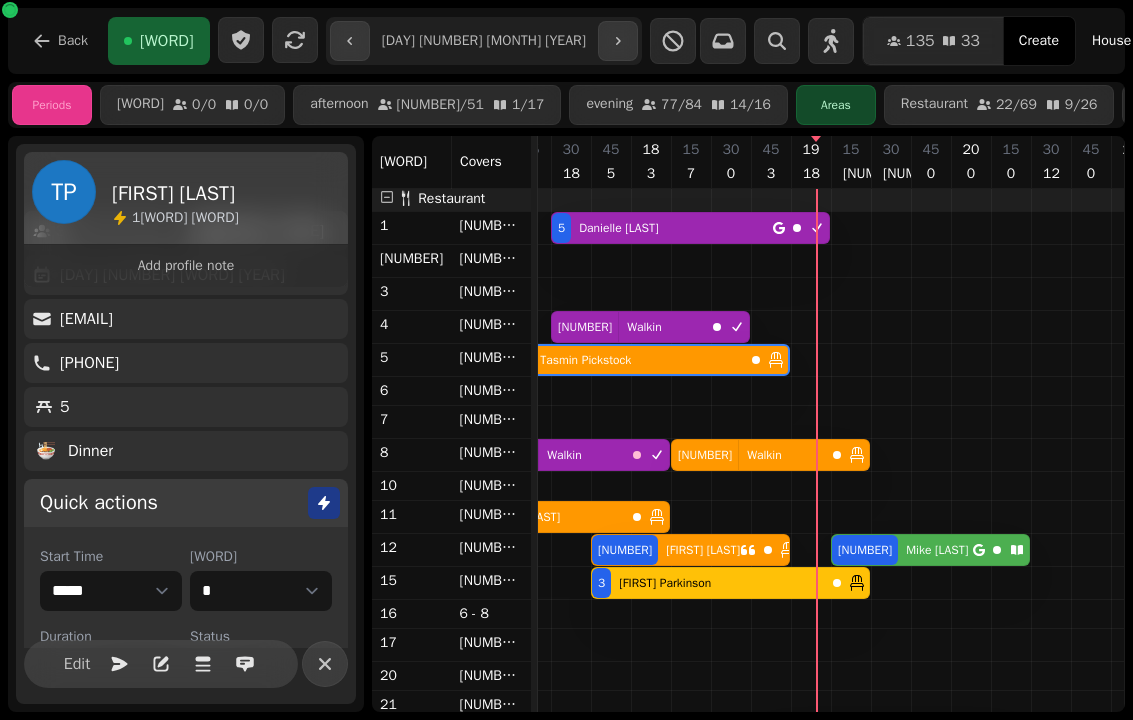 select on "**********" 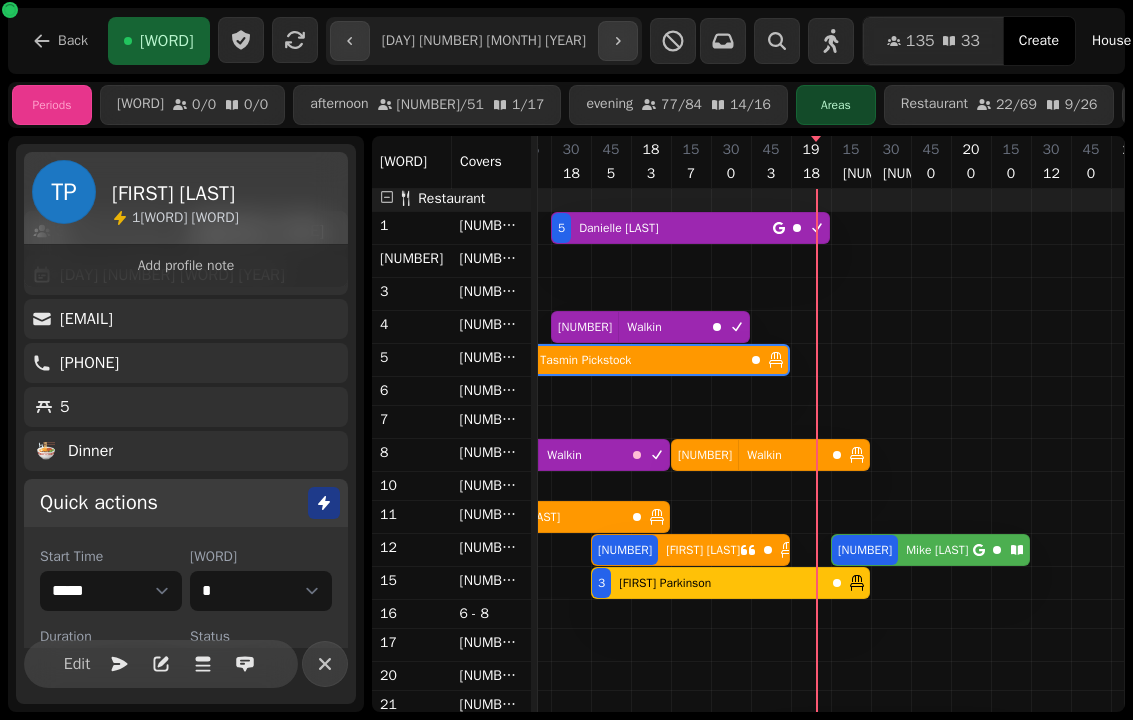 select on "*" 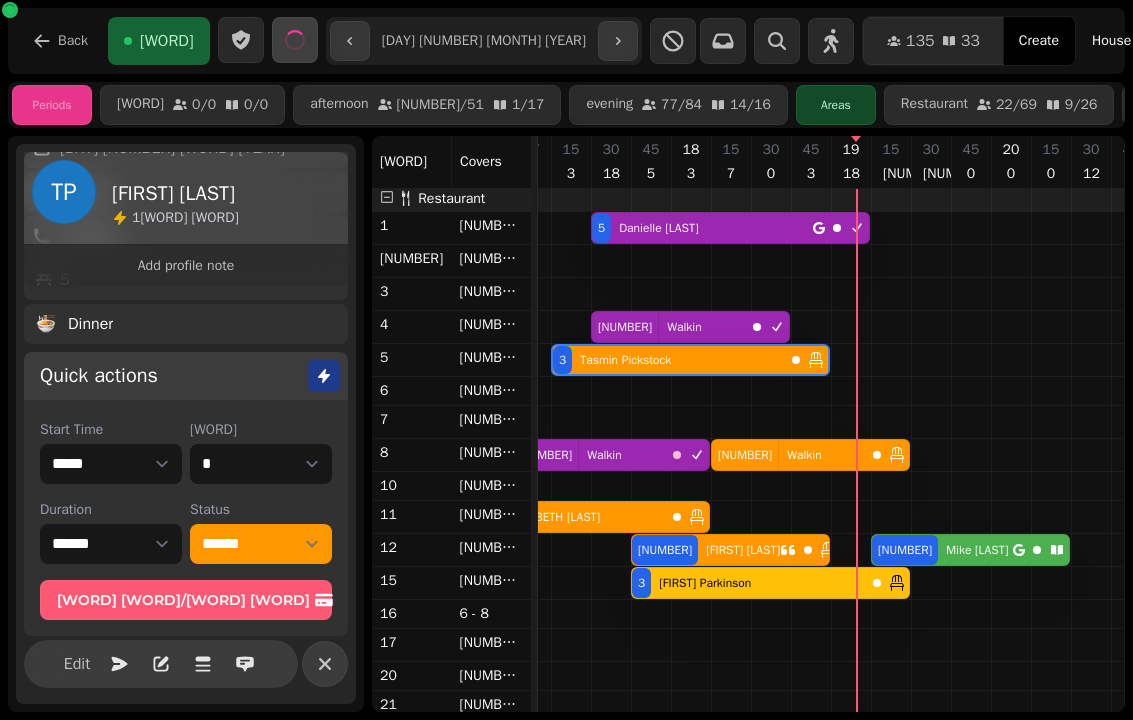 scroll, scrollTop: 208, scrollLeft: 0, axis: vertical 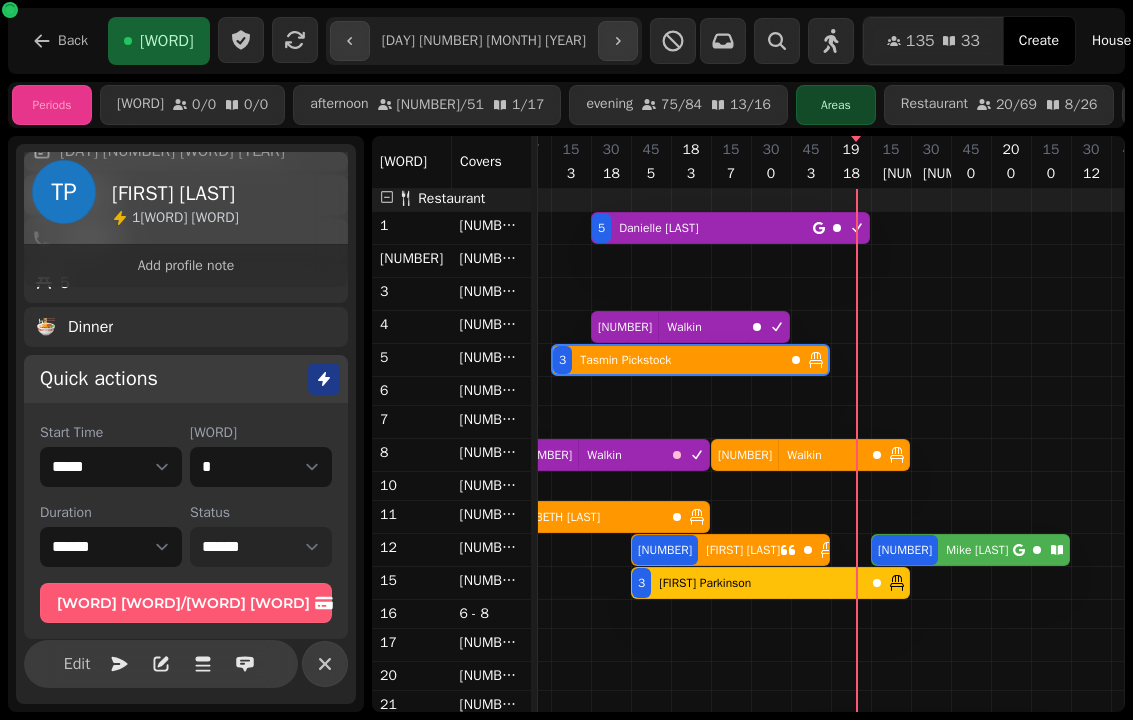 click on "**********" at bounding box center (261, 547) 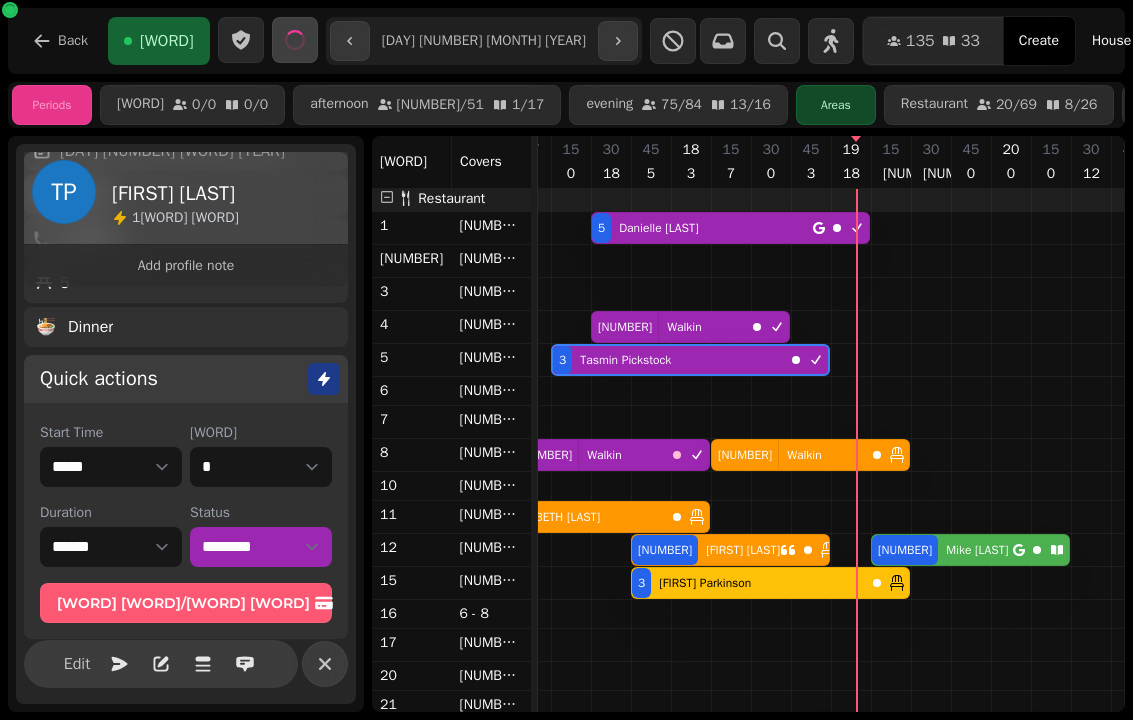 click on "[NUMBER] [FIRST] [LAST]" at bounding box center [548, 517] 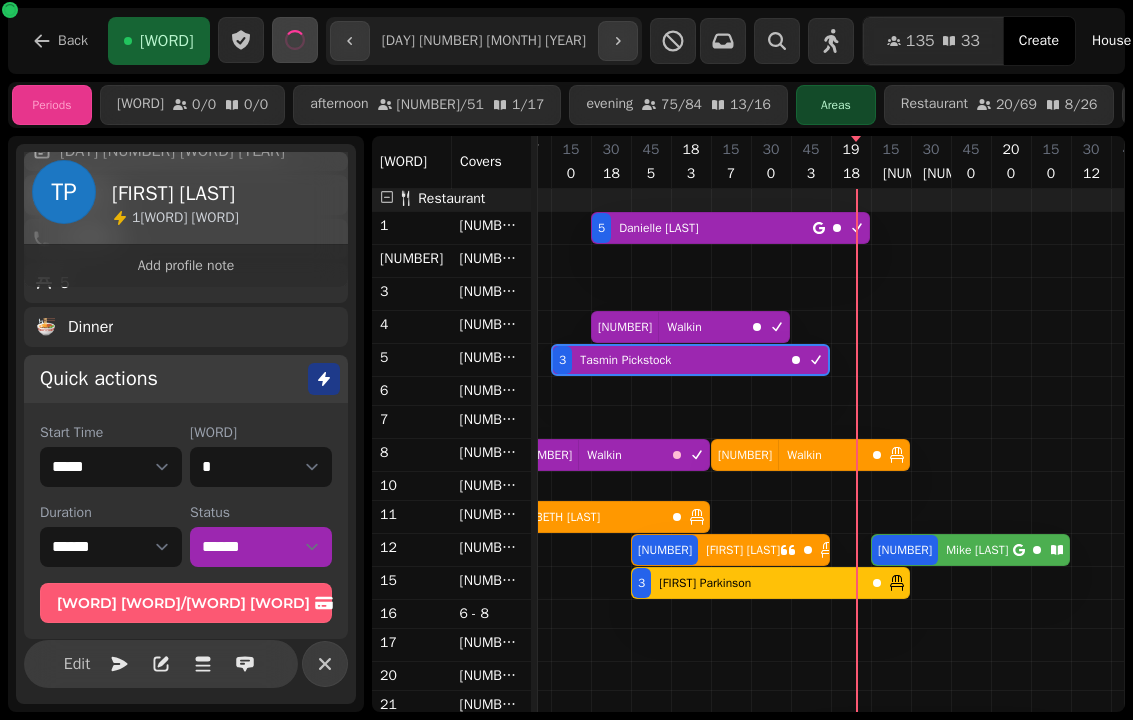 select on "**********" 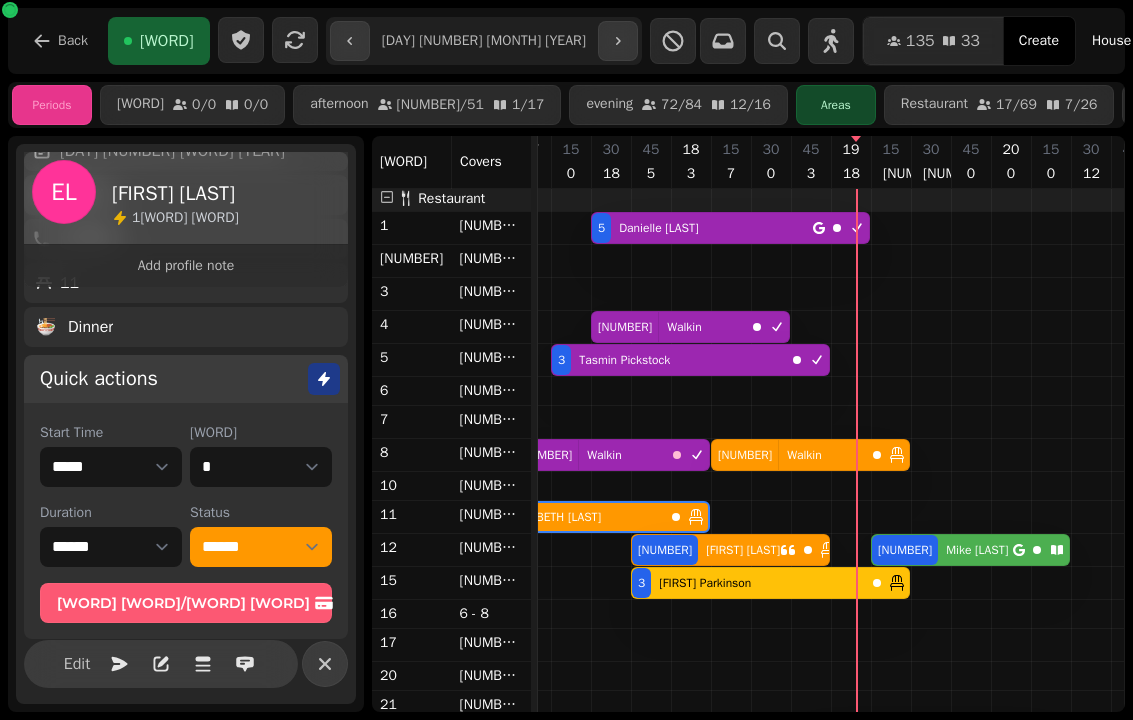 scroll, scrollTop: 0, scrollLeft: 787, axis: horizontal 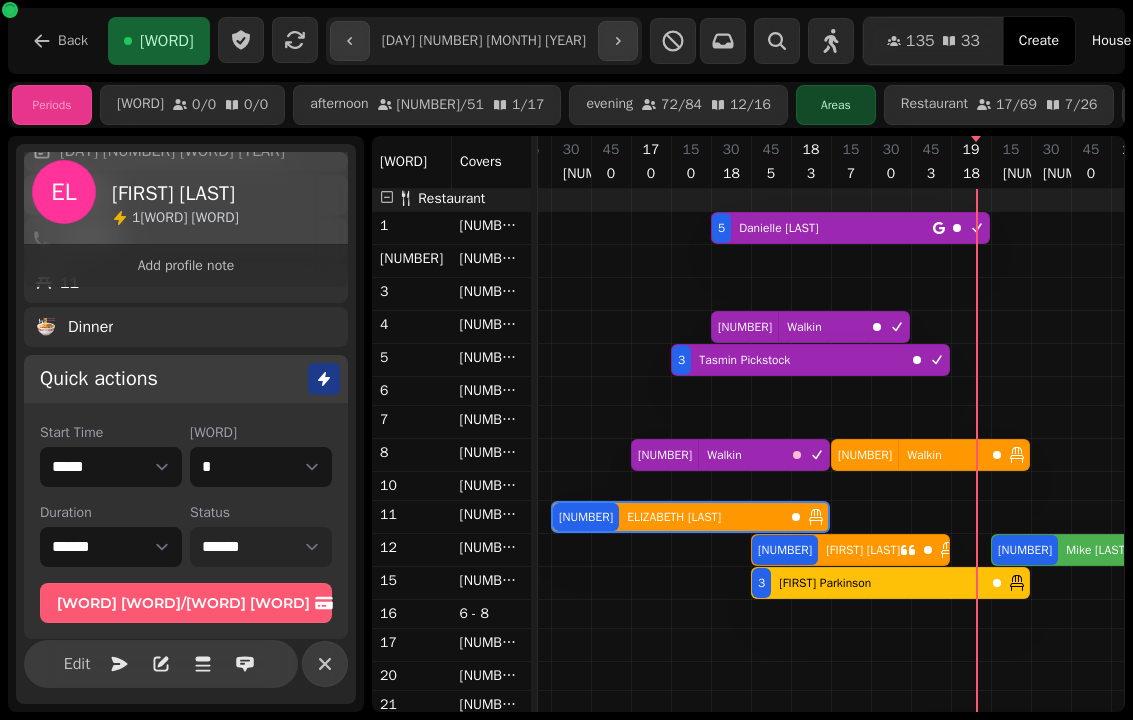 click on "**********" at bounding box center [261, 547] 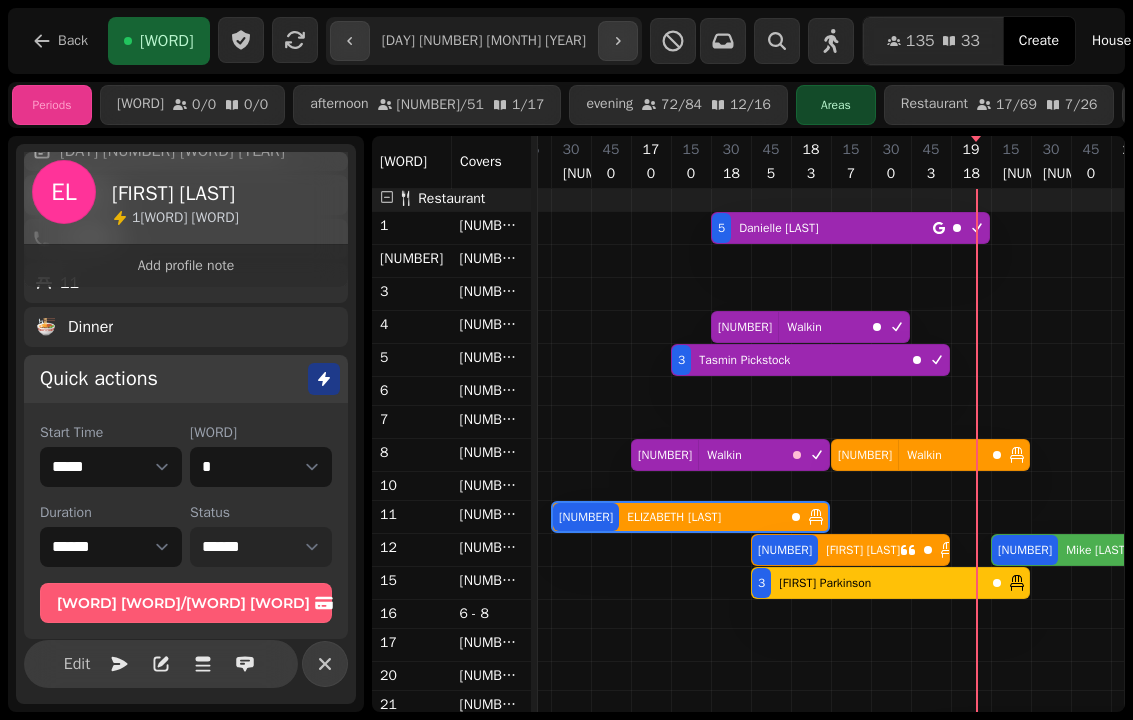 select on "********" 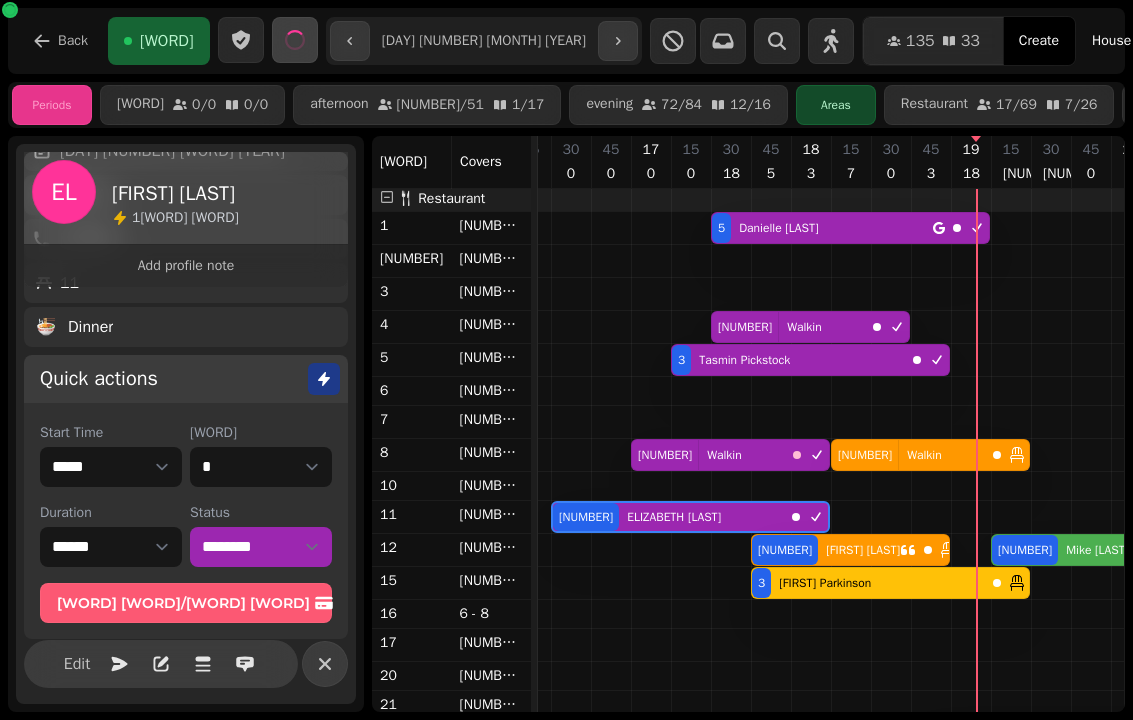 click on "Walkin" at bounding box center [920, 455] 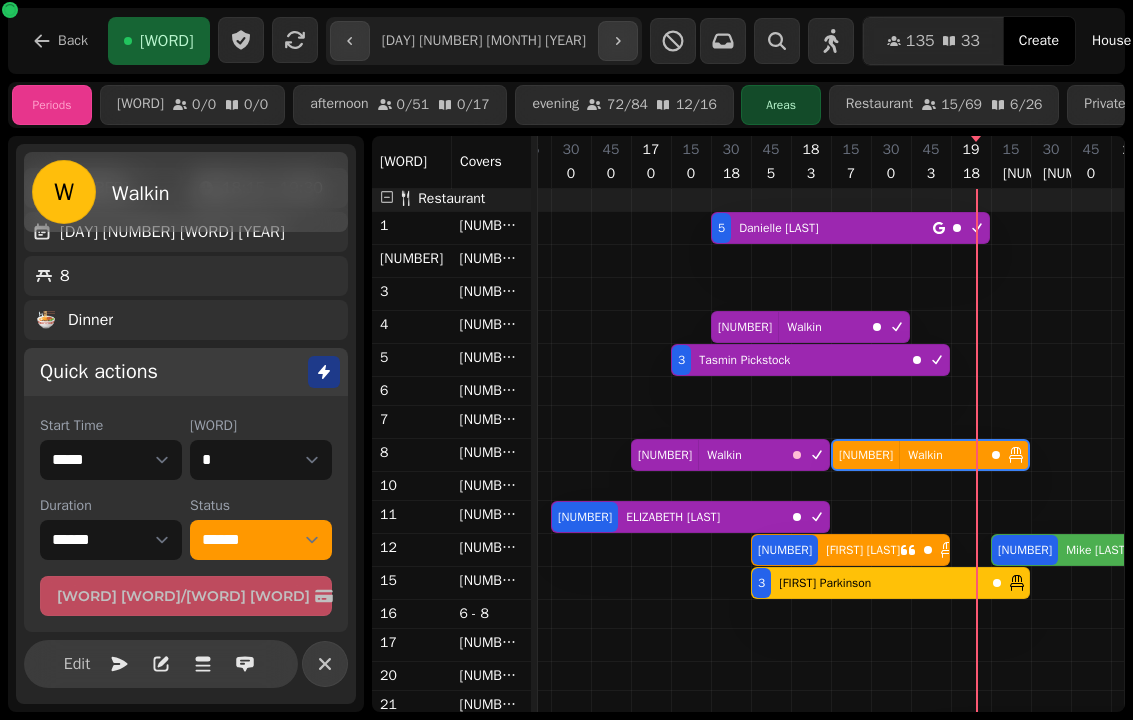scroll, scrollTop: 84, scrollLeft: 0, axis: vertical 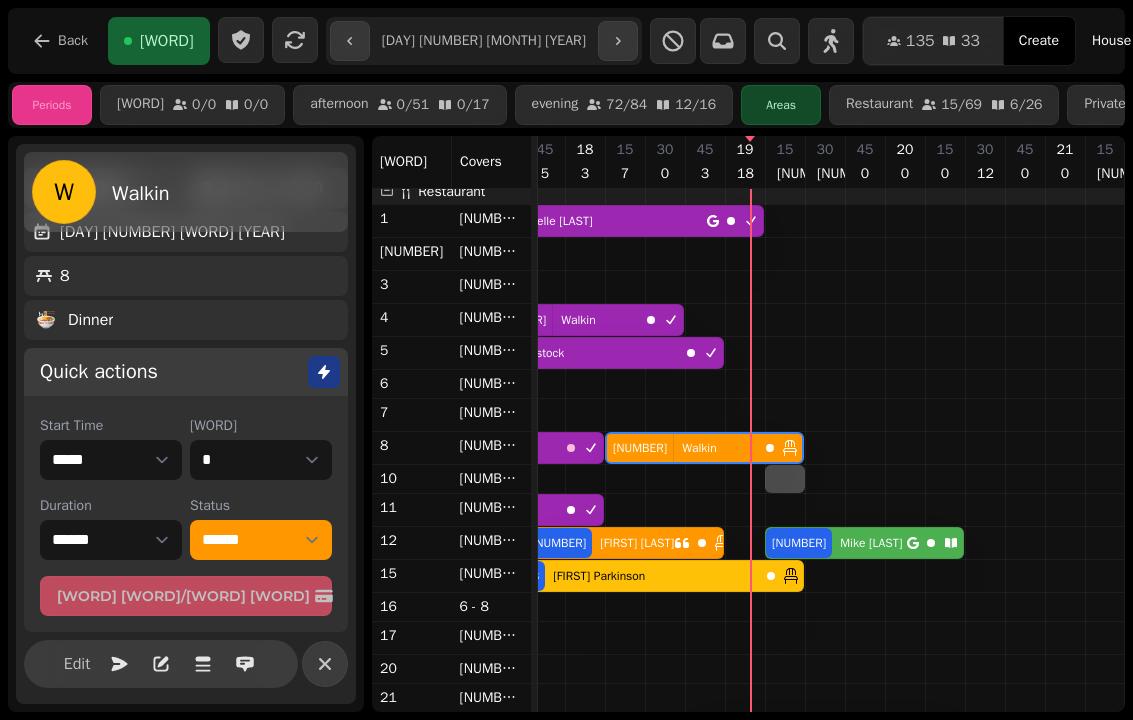 select on "**********" 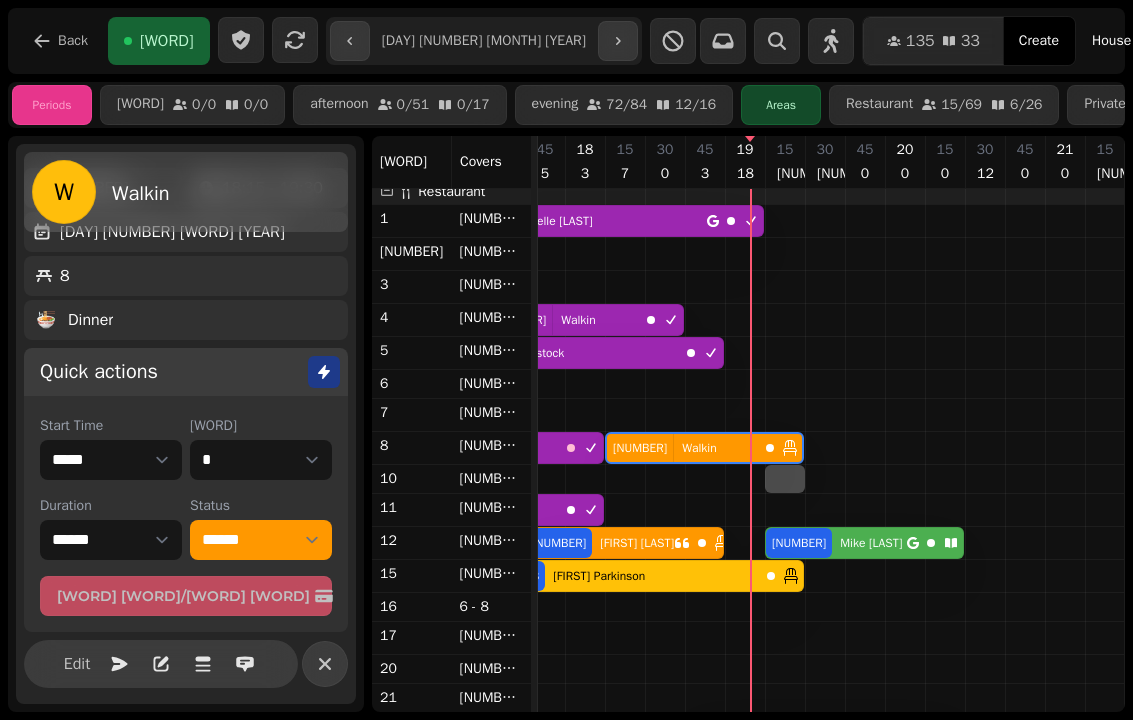 select on "*" 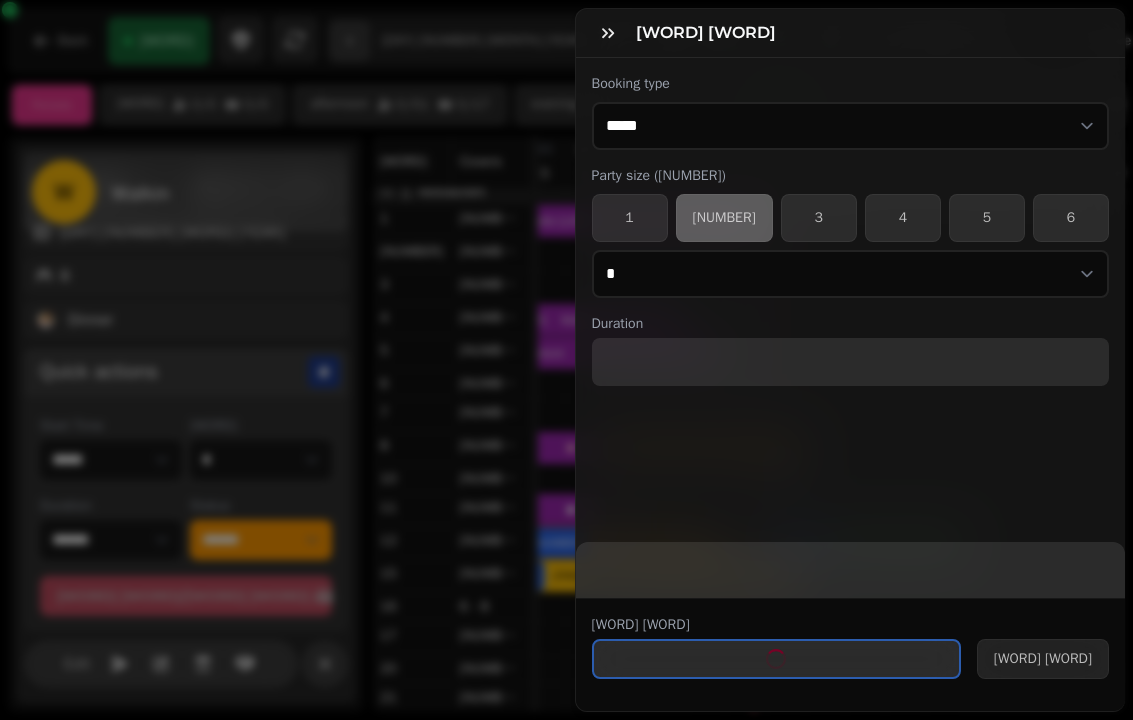 select on "****" 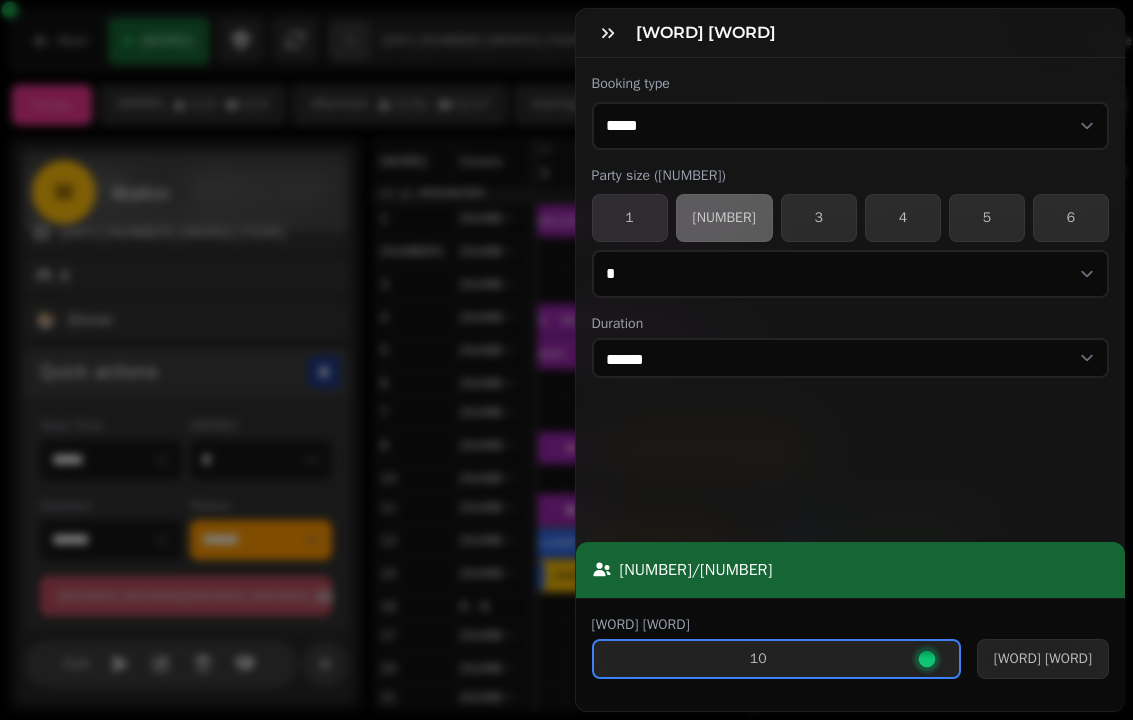click at bounding box center [608, 33] 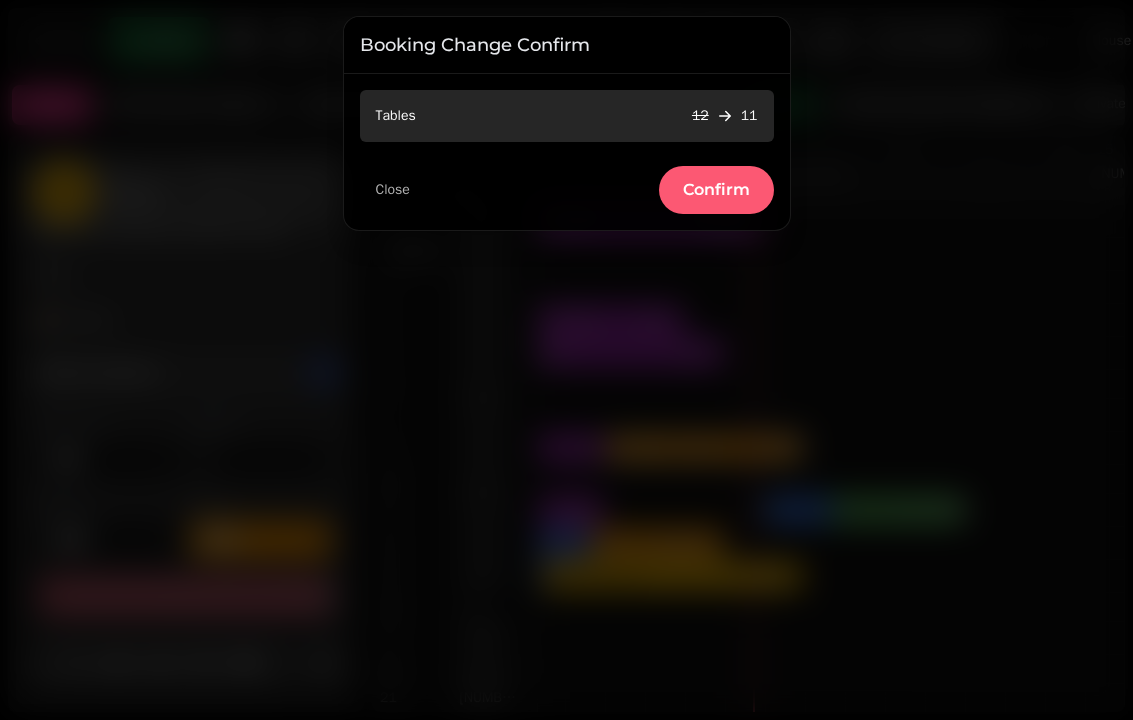 click on "Confirm" at bounding box center [716, 190] 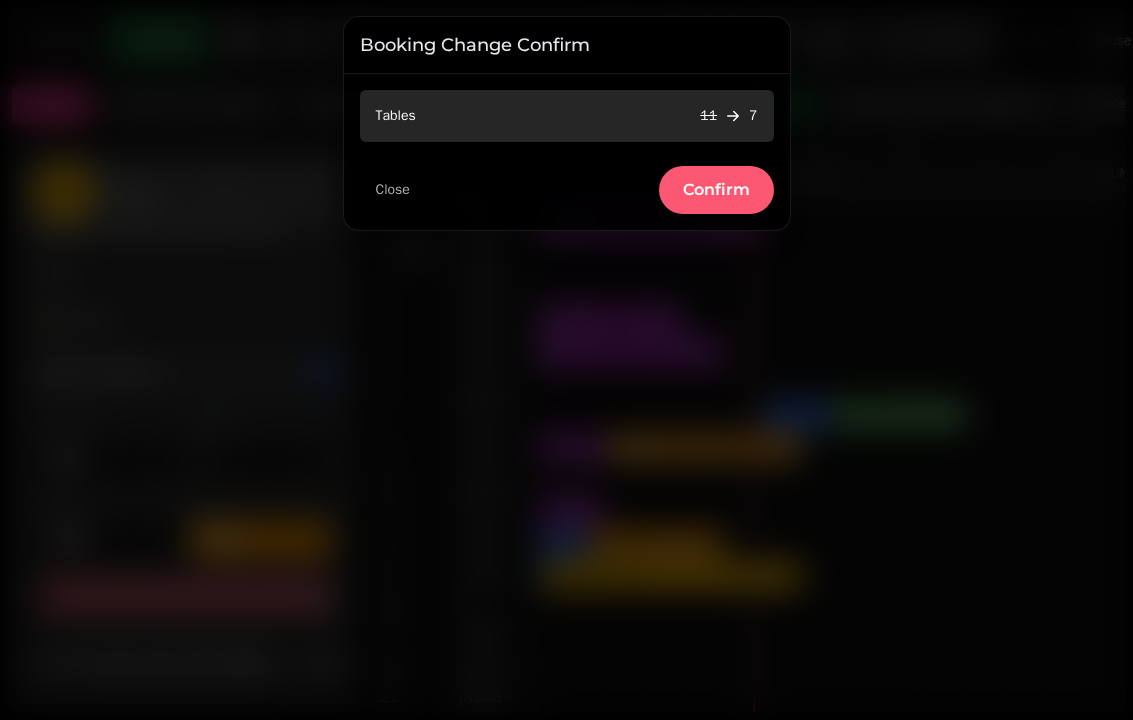 click on "Confirm" at bounding box center [716, 190] 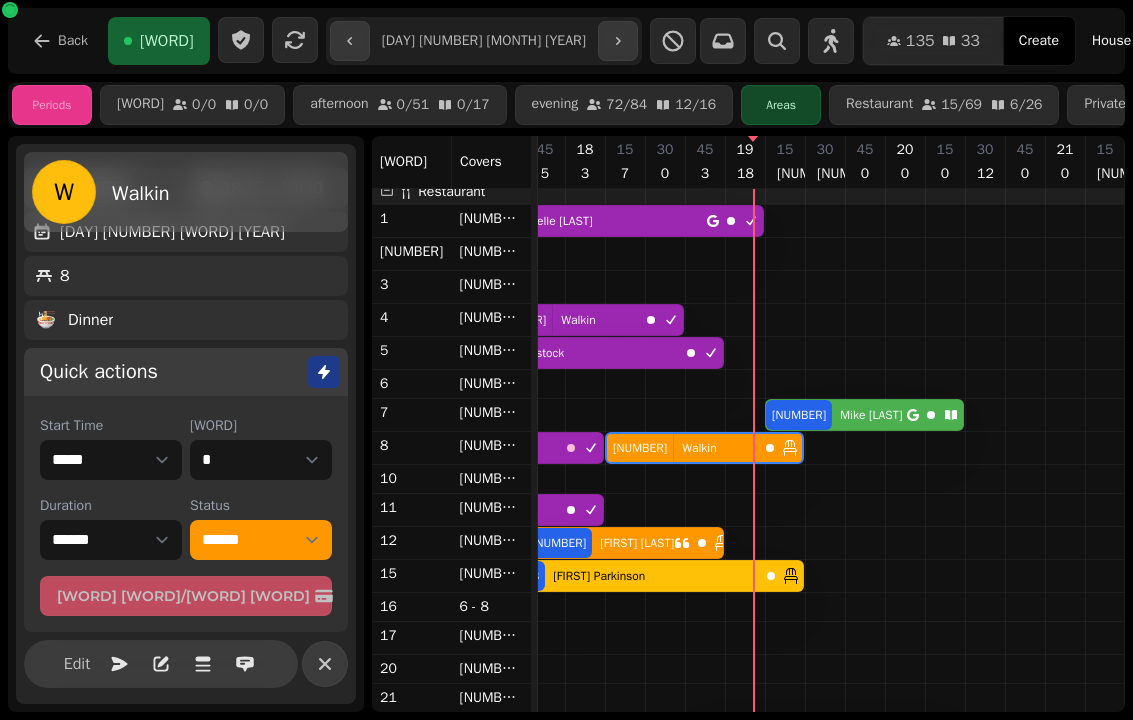 click on "[NUMBER] [FIRST] [LAST]" at bounding box center (836, 415) 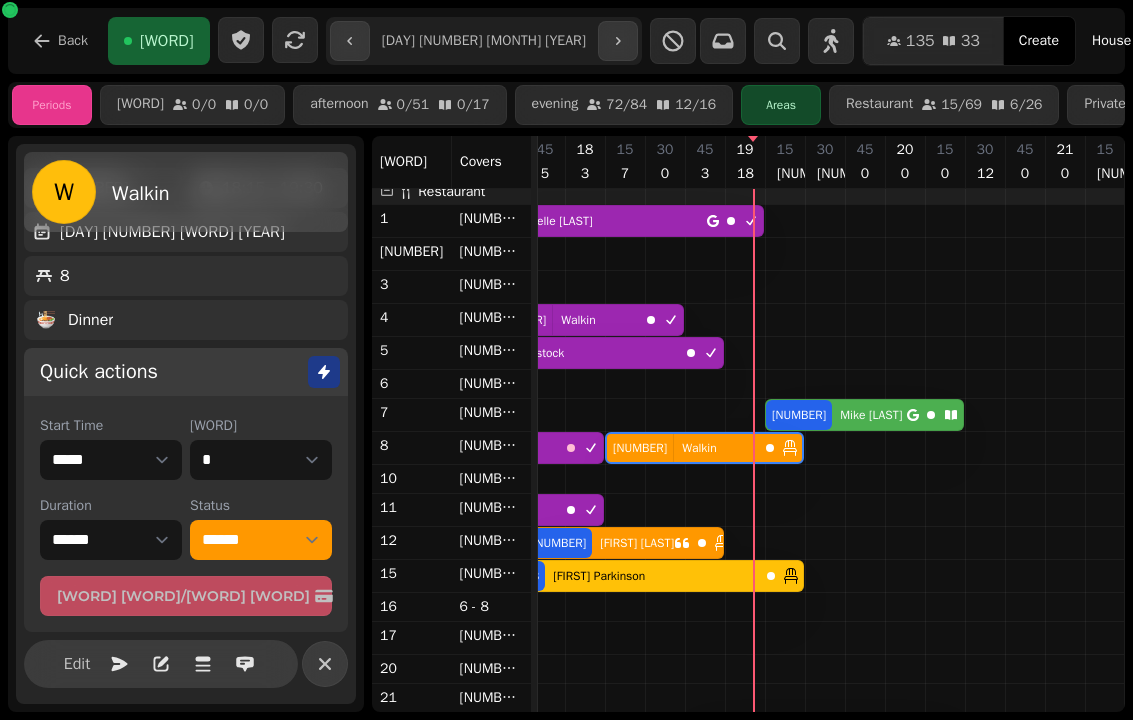 select on "******" 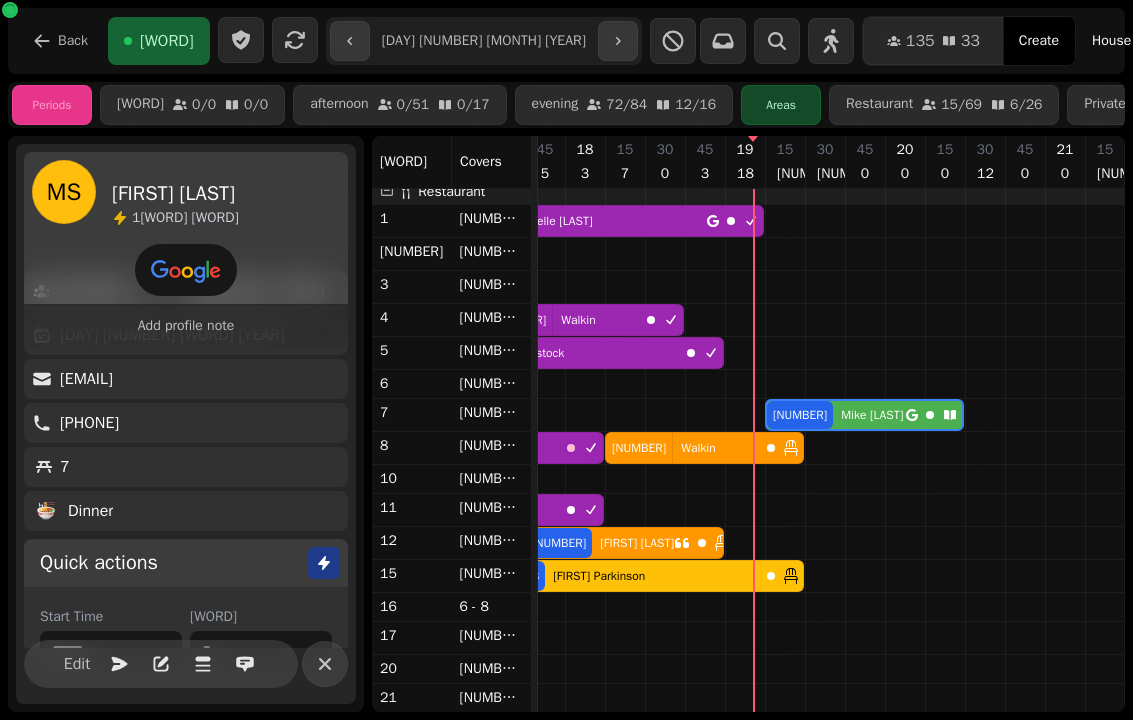 select on "**********" 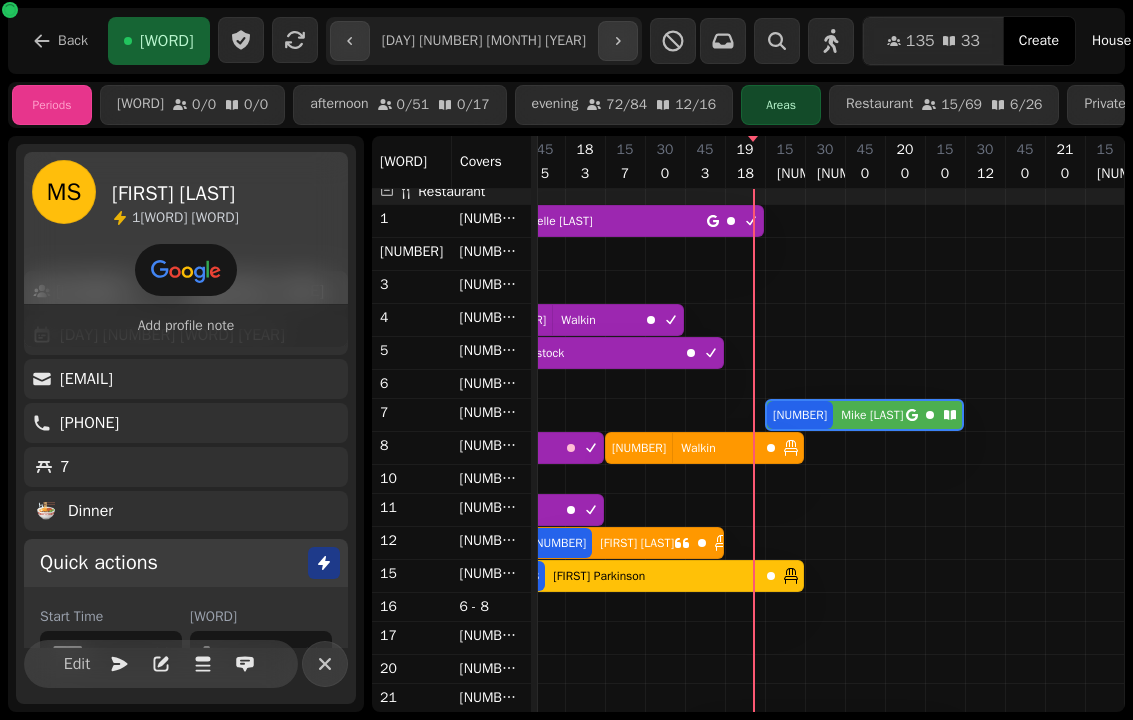 scroll, scrollTop: 0, scrollLeft: 1227, axis: horizontal 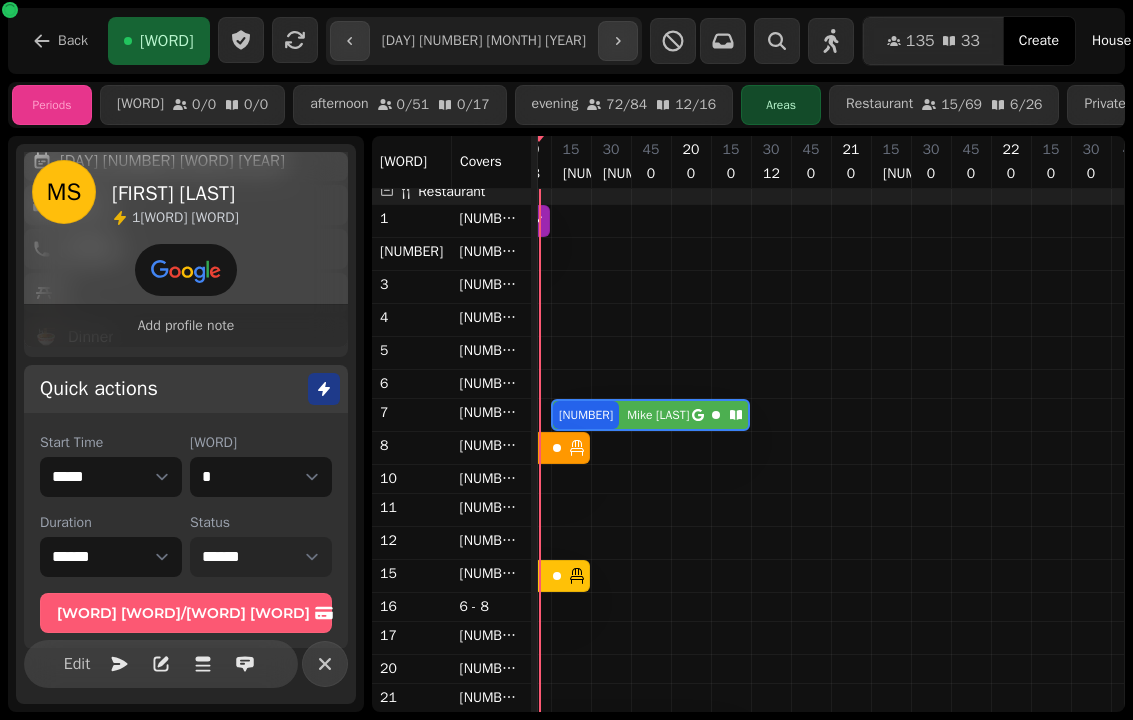 click on "**********" at bounding box center [261, 557] 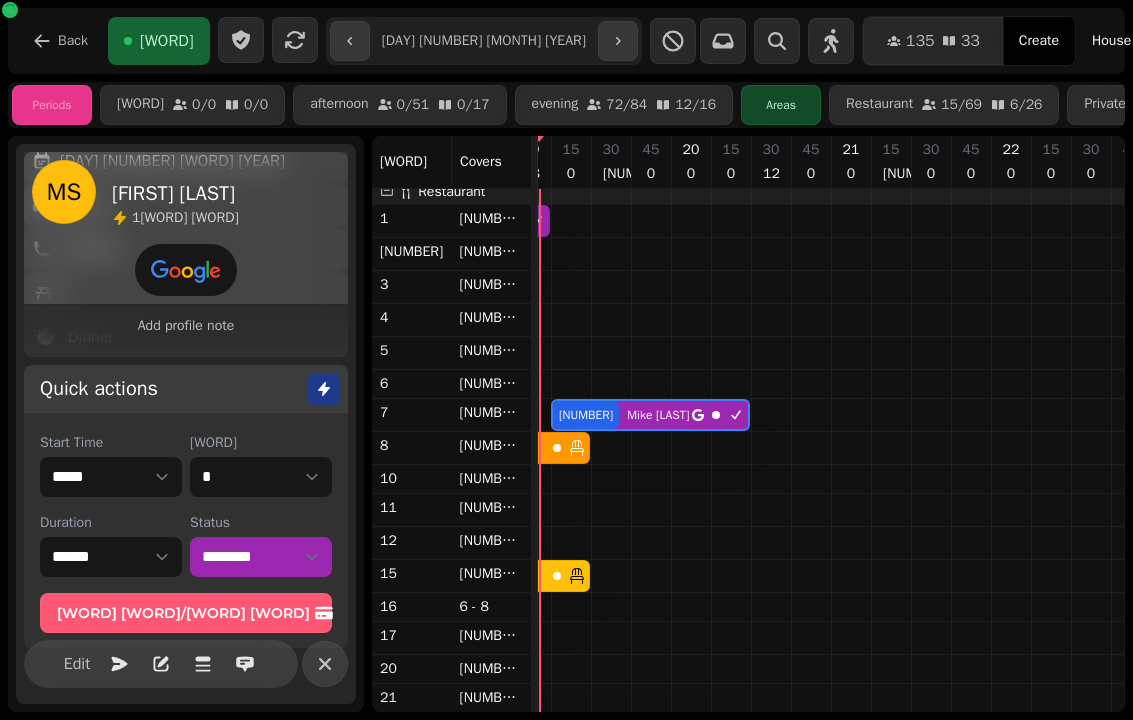 click on "[FIRST] [FIRST]" at bounding box center [658, 415] 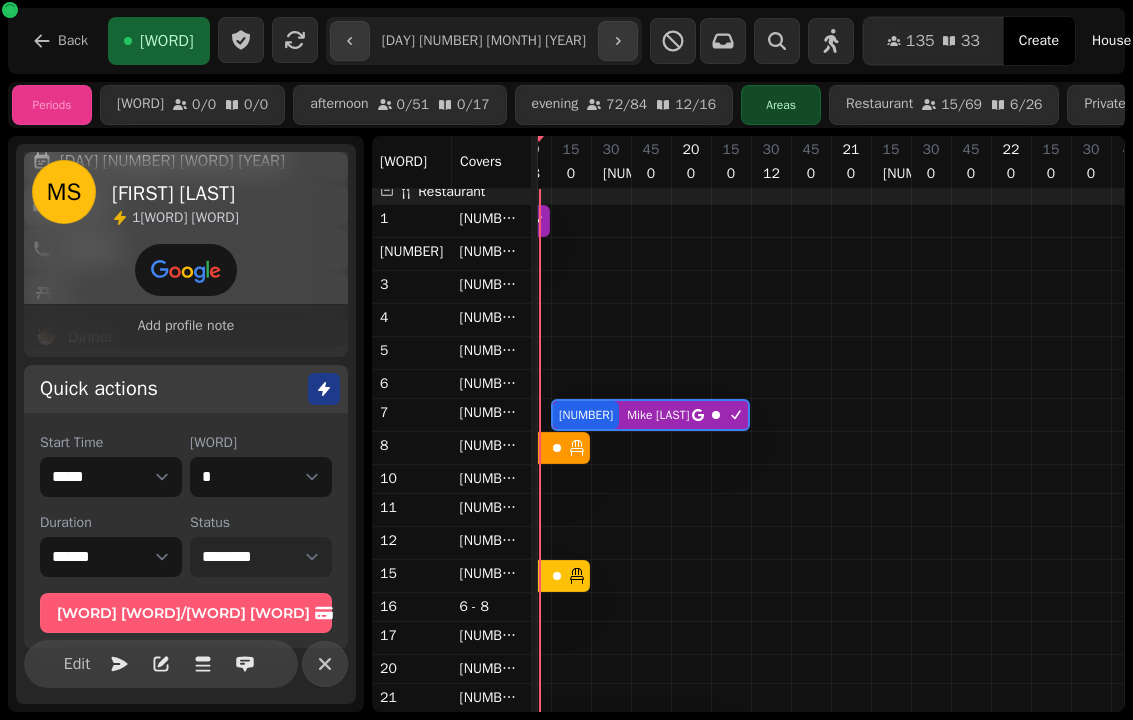 click on "**********" at bounding box center [261, 557] 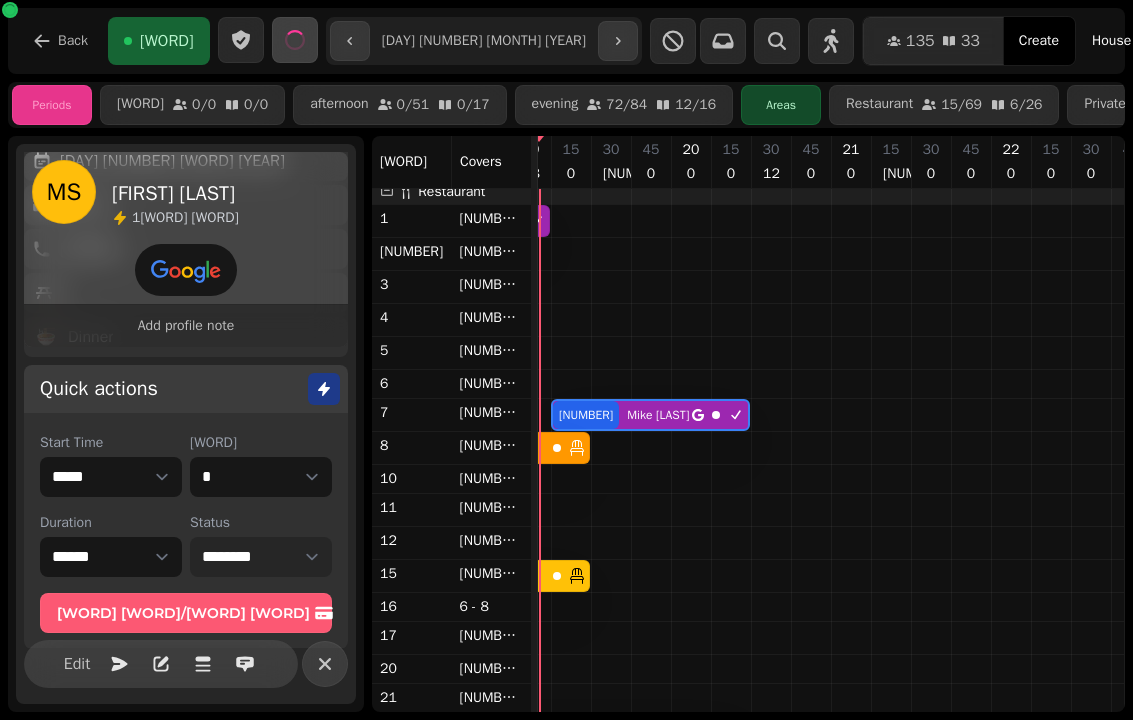 select on "******" 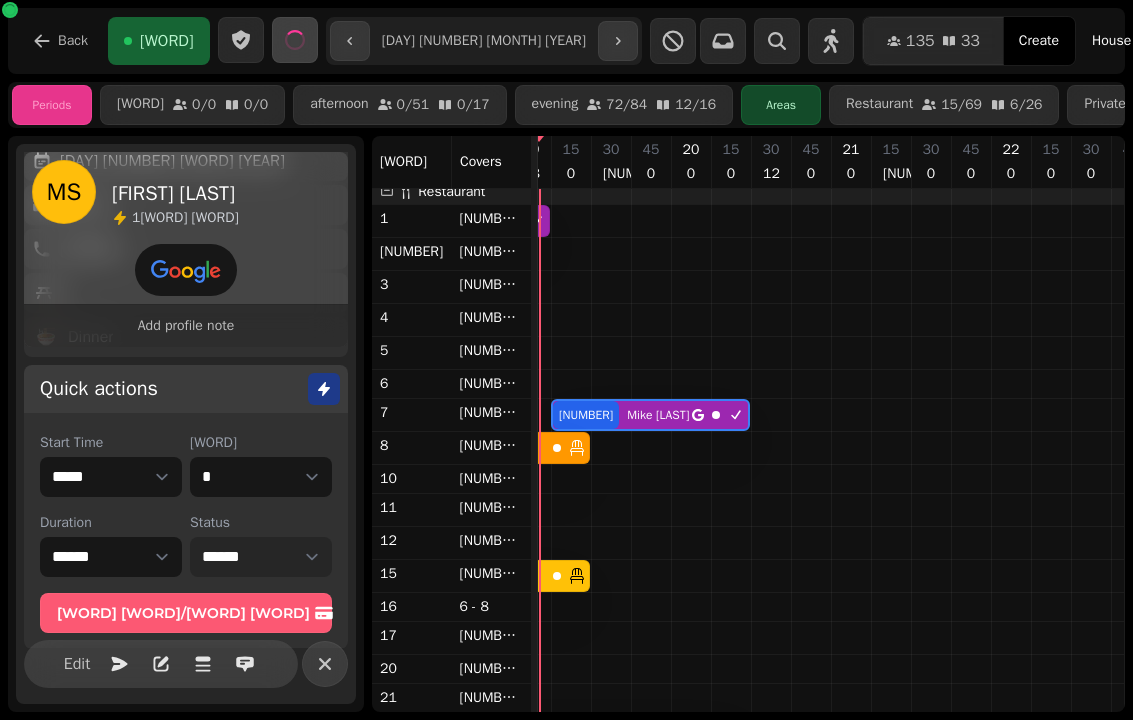 select on "**********" 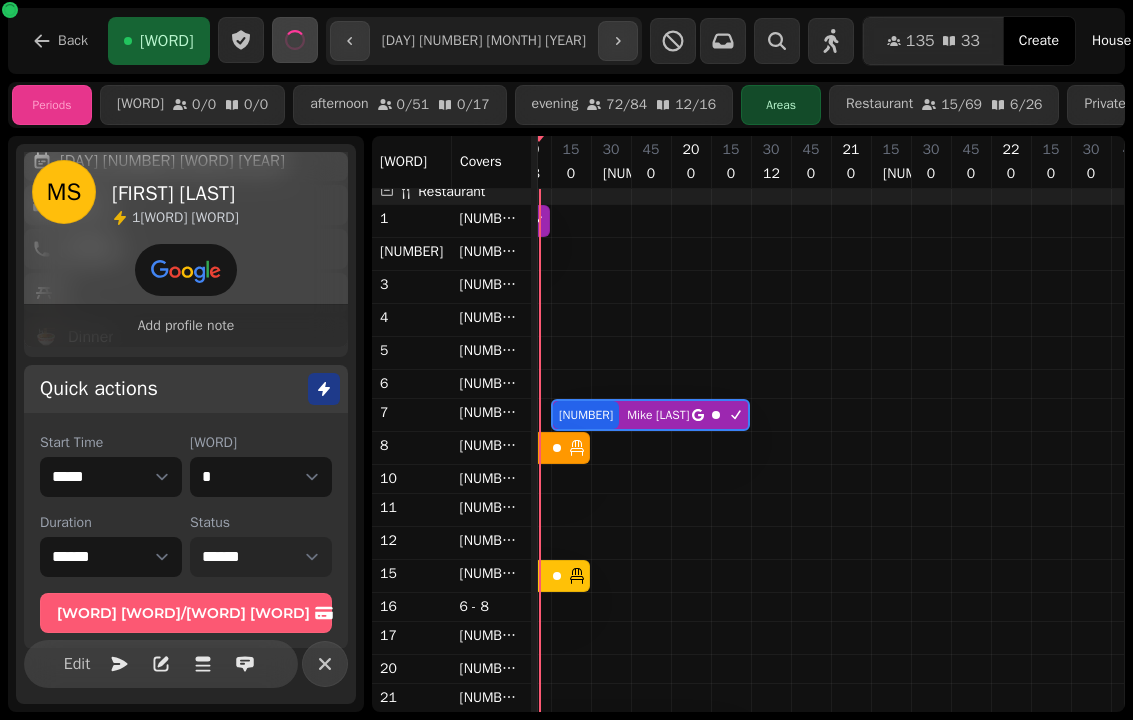 select on "****" 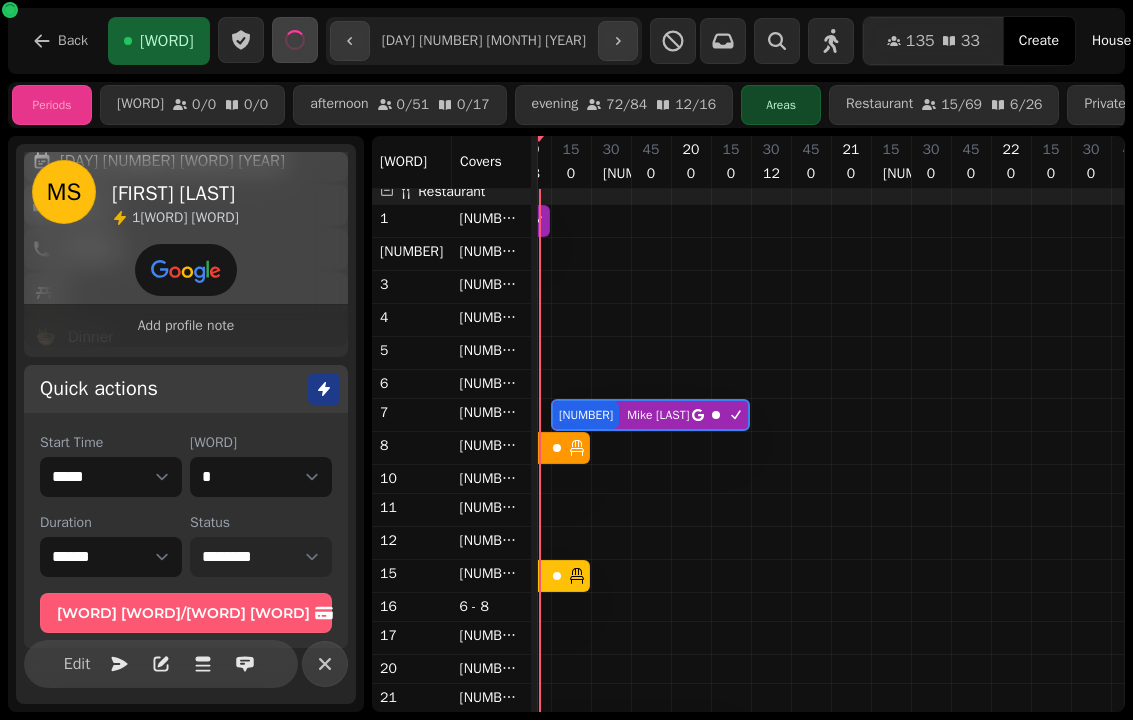 select on "******" 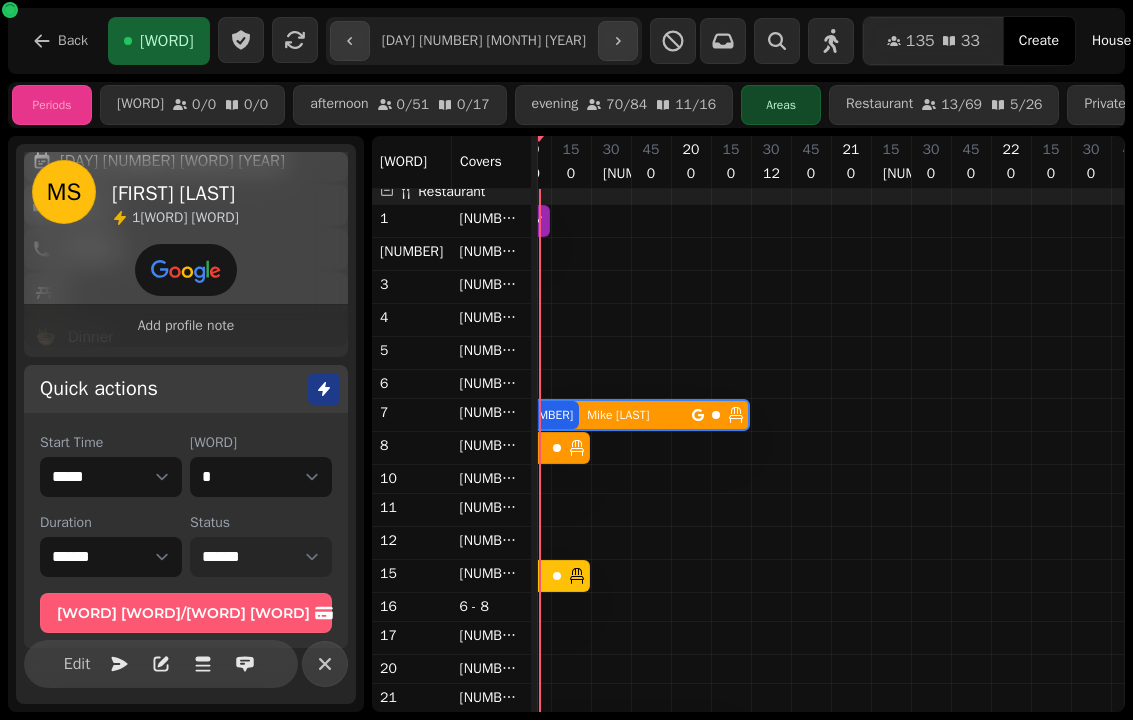 scroll, scrollTop: 16, scrollLeft: 1010, axis: both 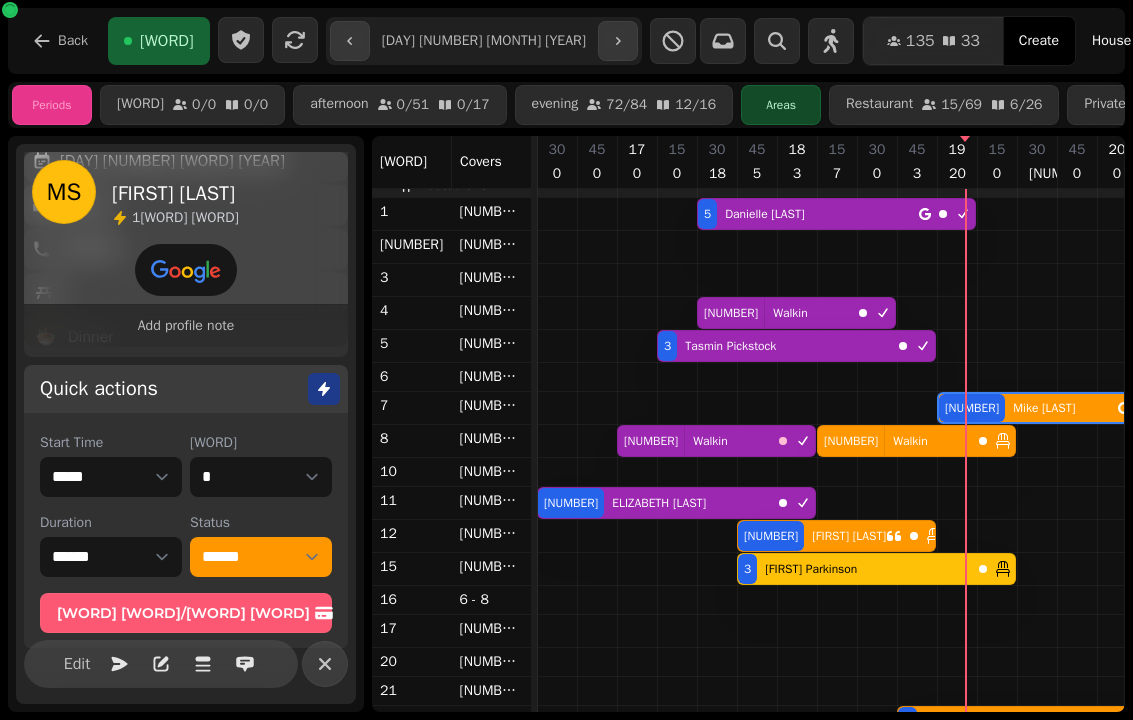click on "[FIRST] [LAST]" at bounding box center [849, 536] 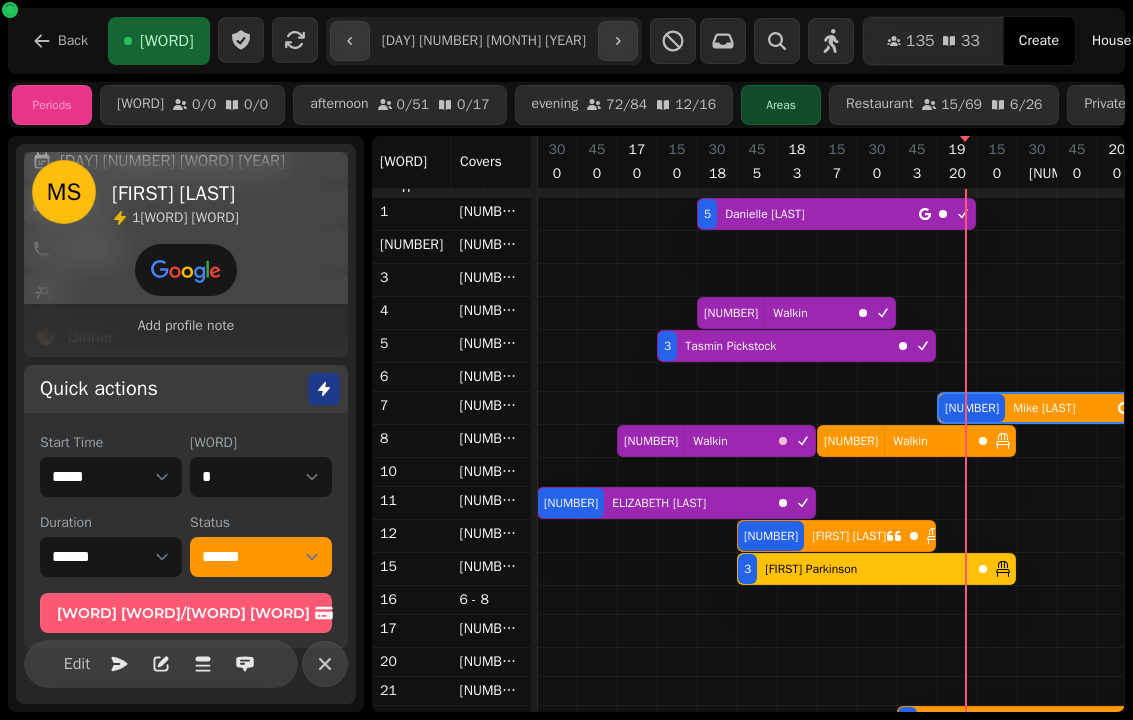 select on "**********" 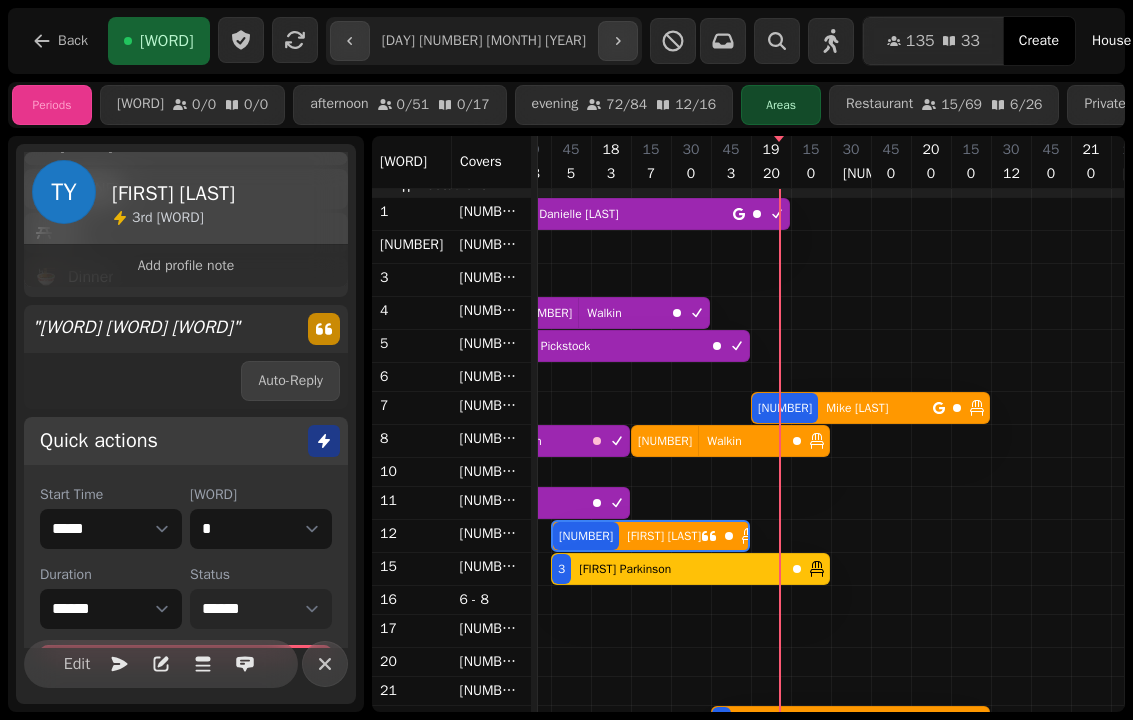 click on "**********" at bounding box center (261, 609) 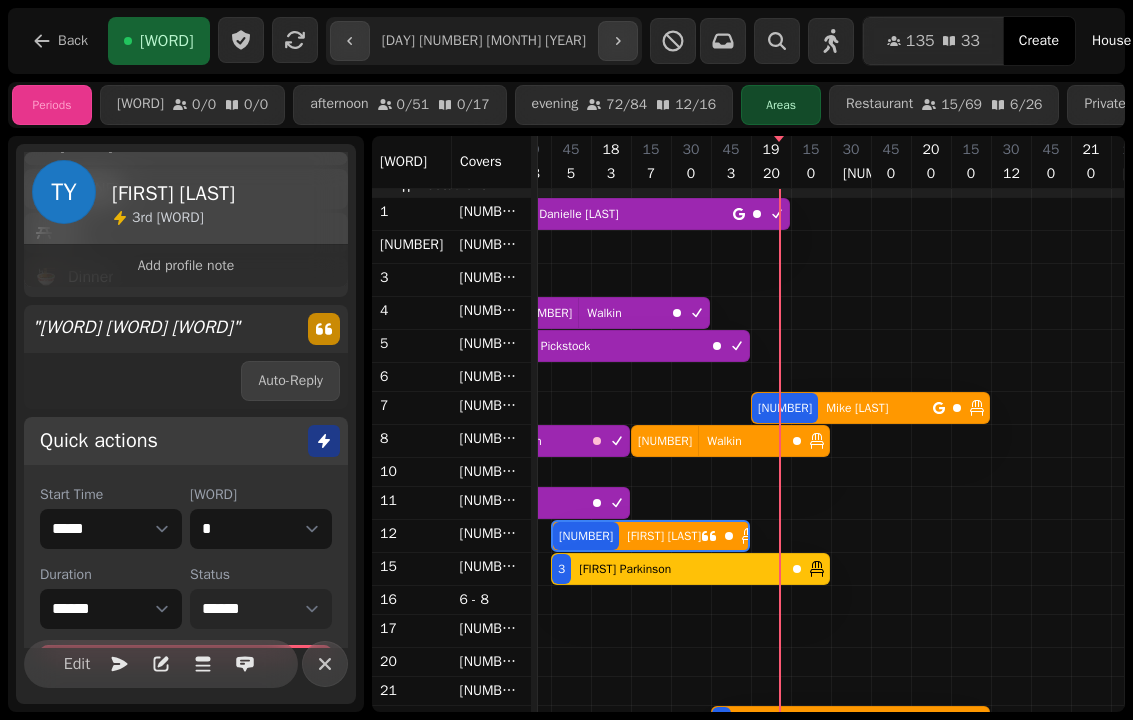 select on "********" 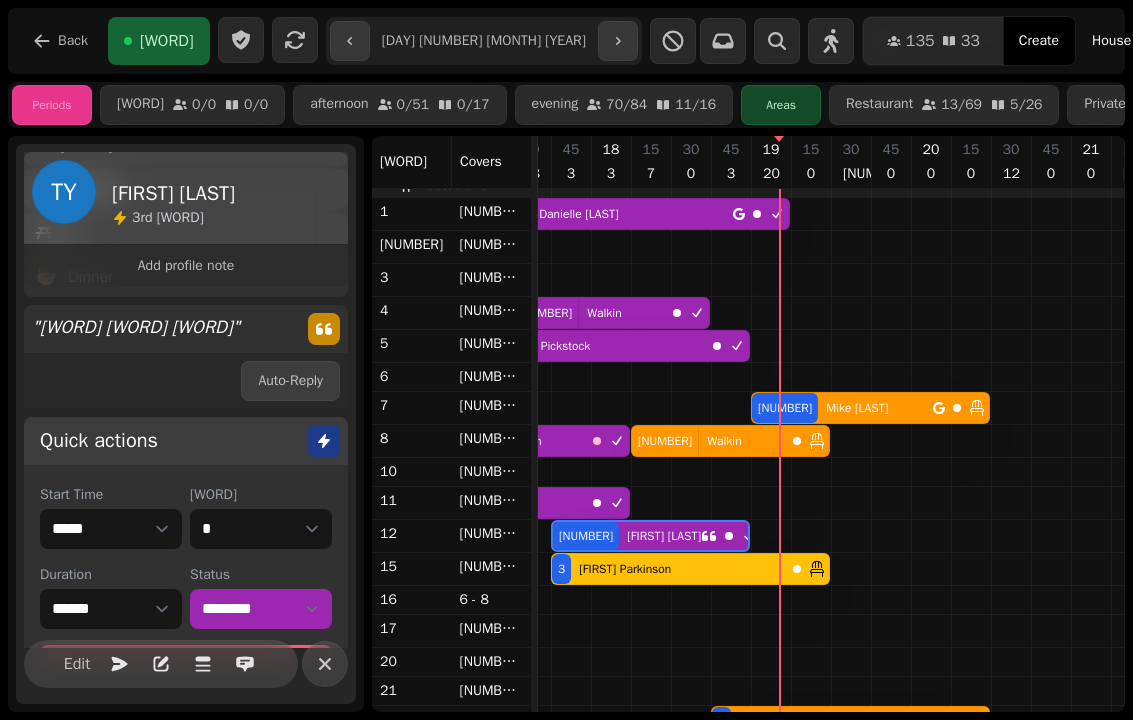 select on "**********" 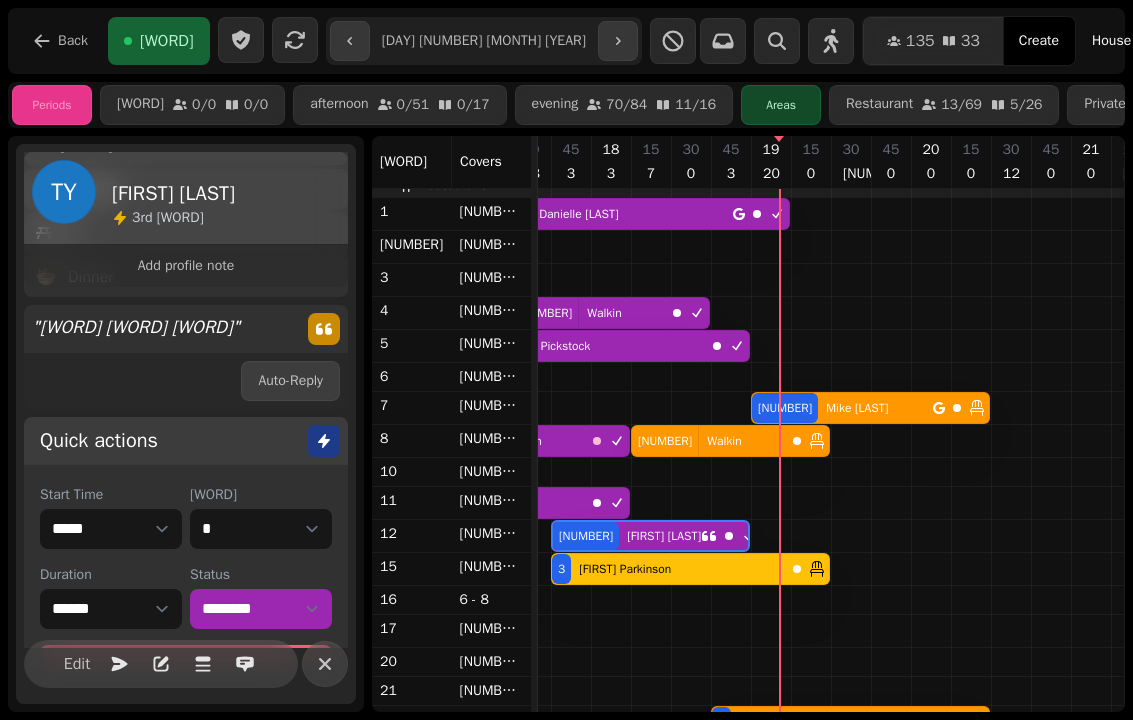 select on "*" 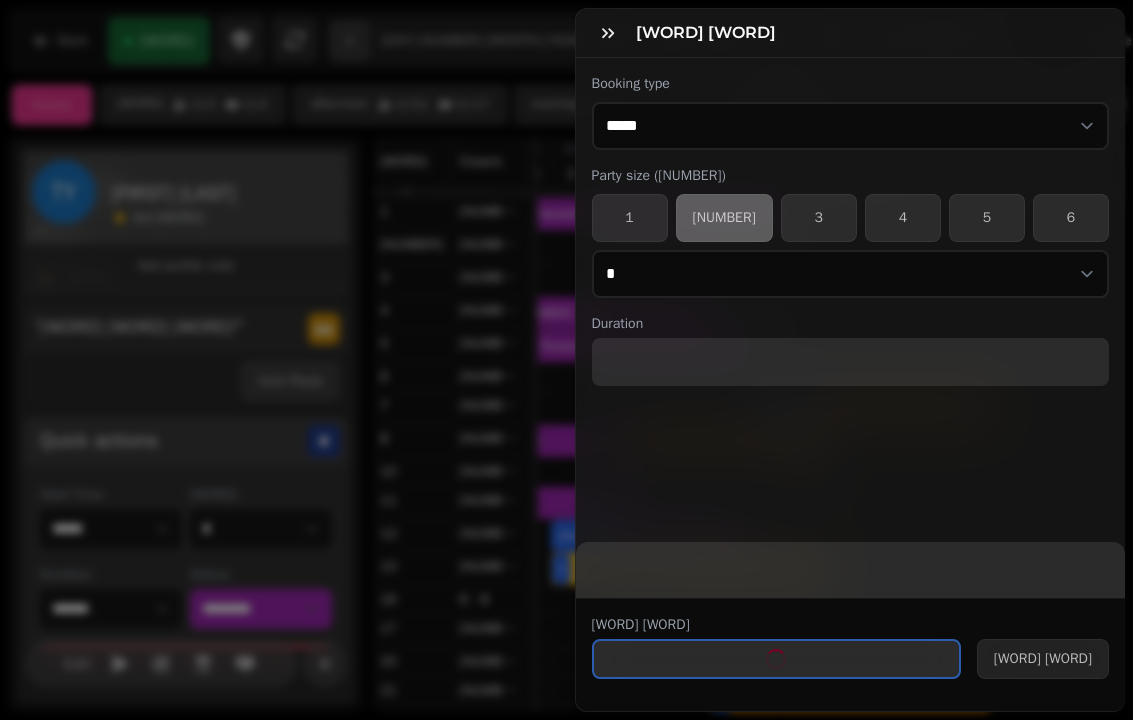 select on "****" 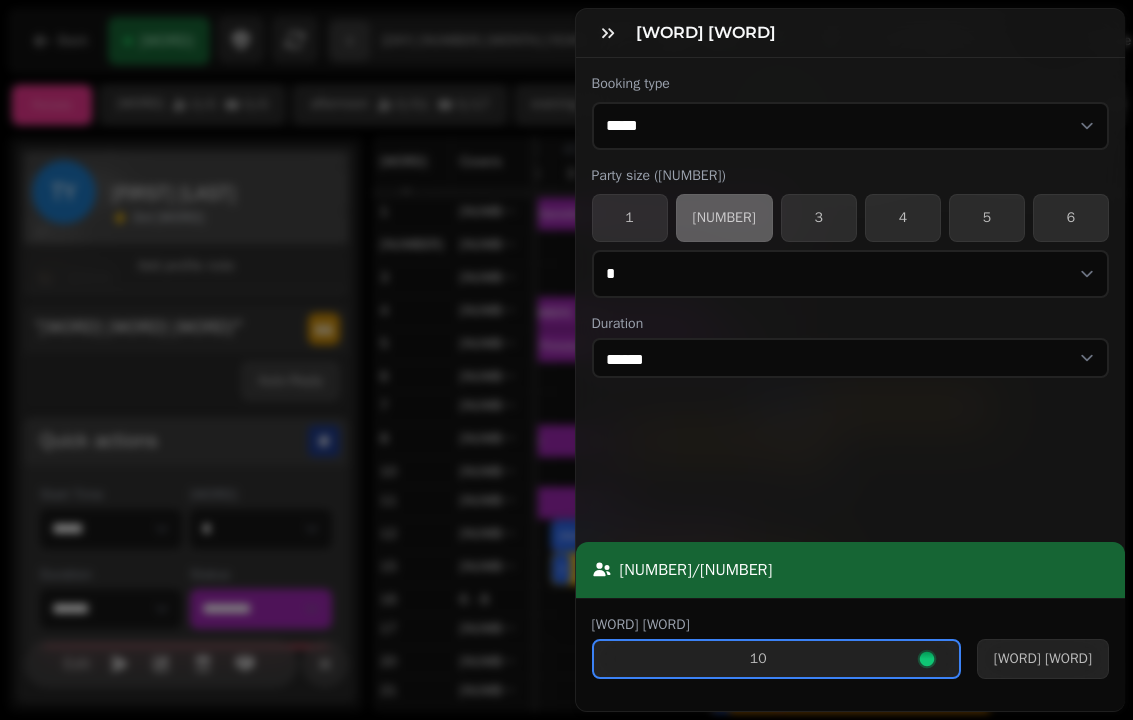 click on "[WORD] [WORD]" at bounding box center (1043, 659) 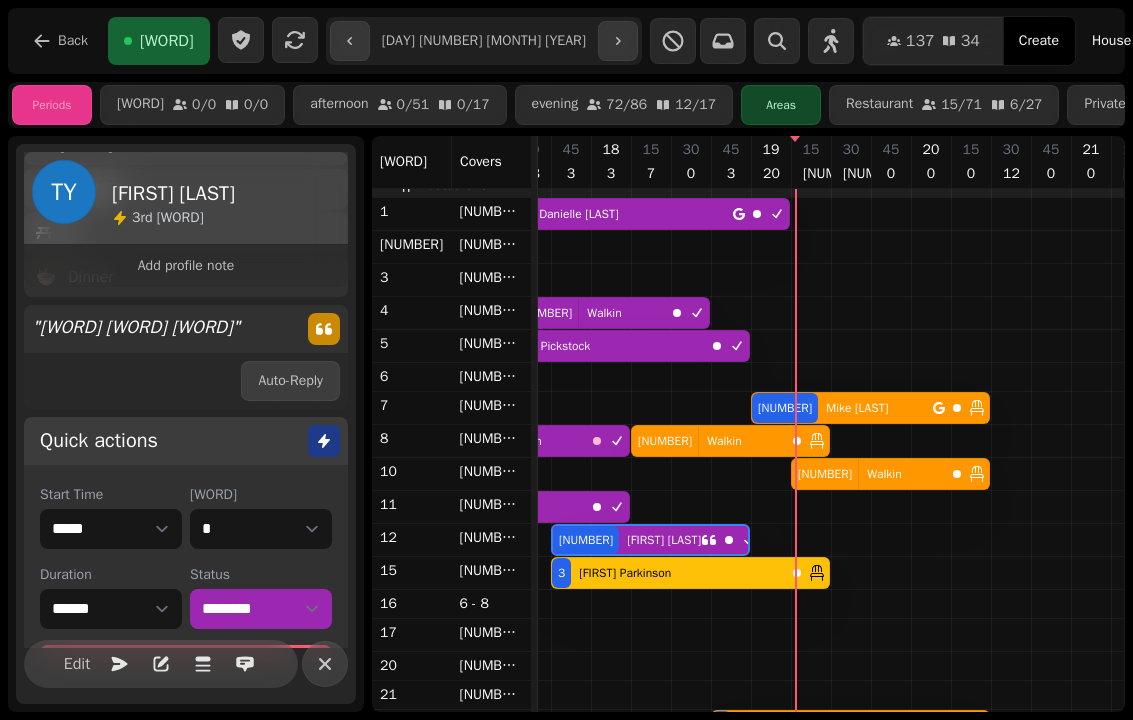 select on "**********" 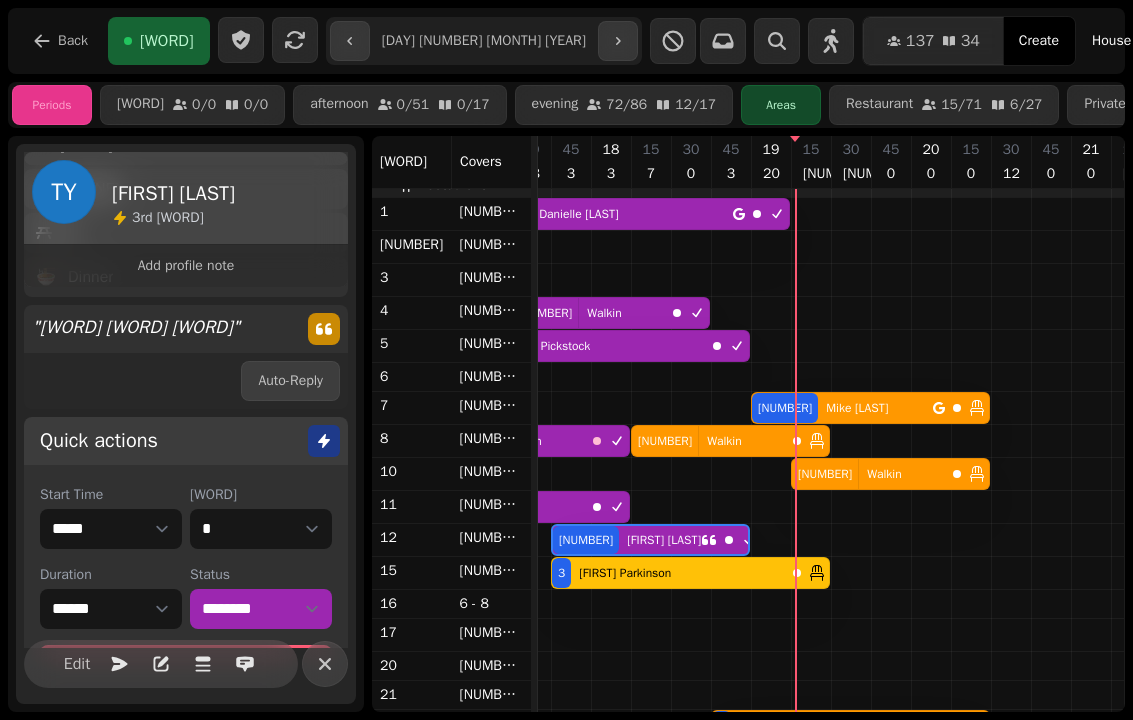 select on "*" 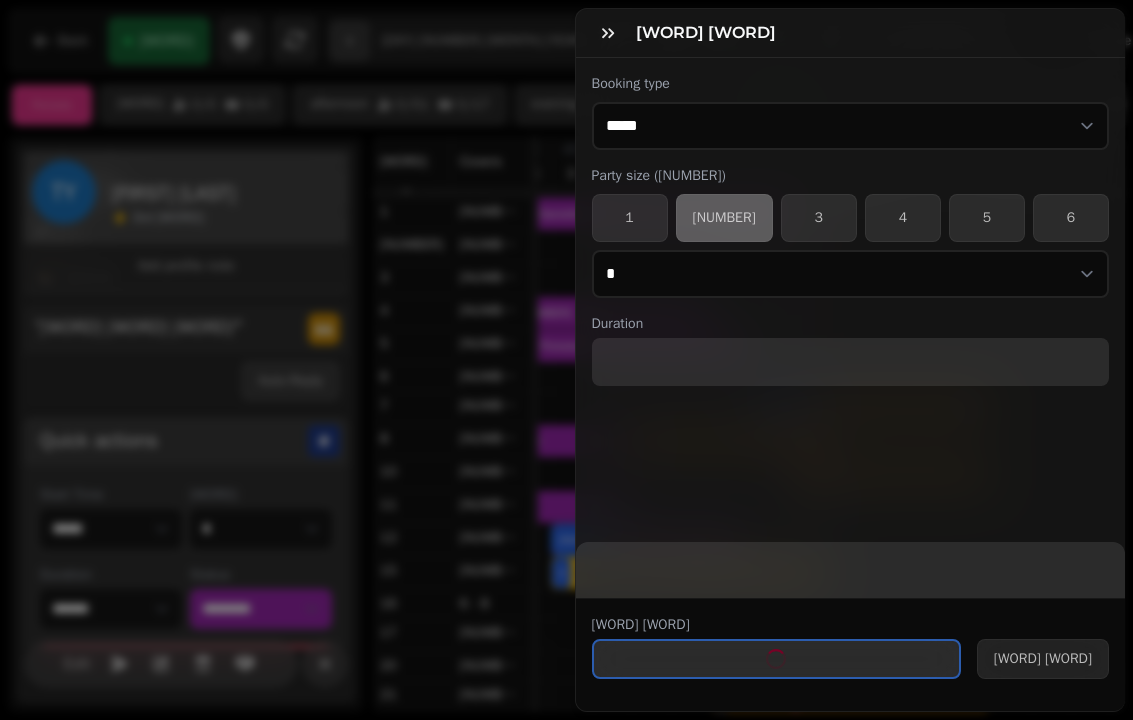 select on "****" 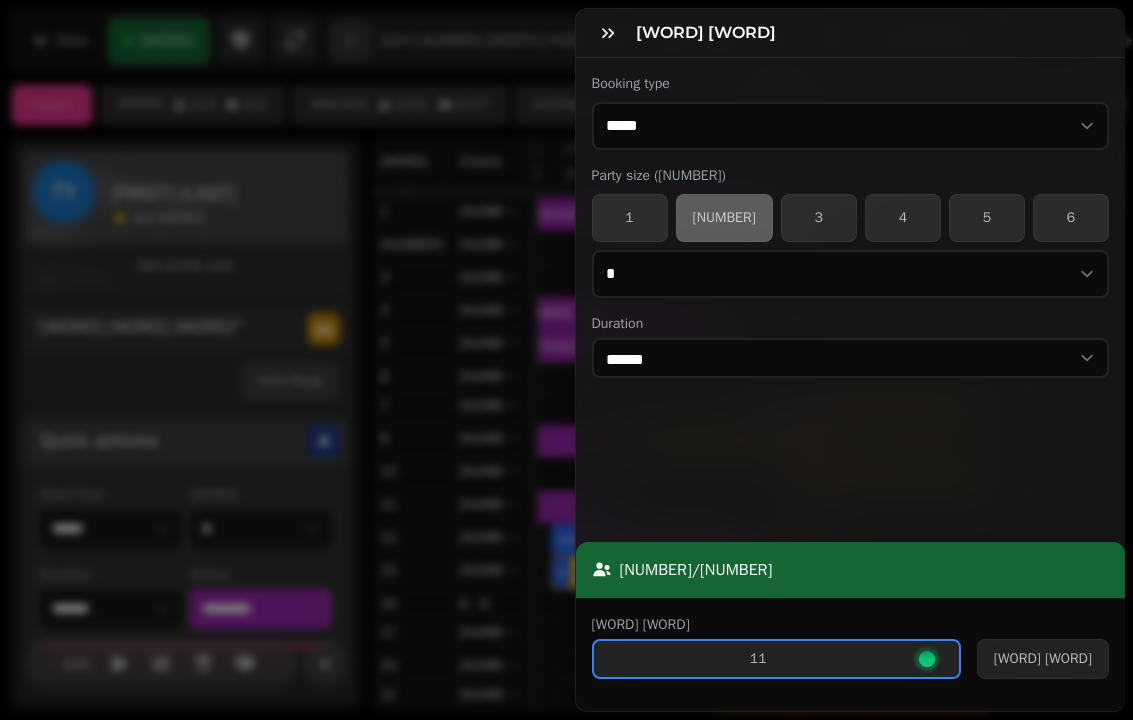 click on "[WORD] [WORD]" at bounding box center (1043, 659) 